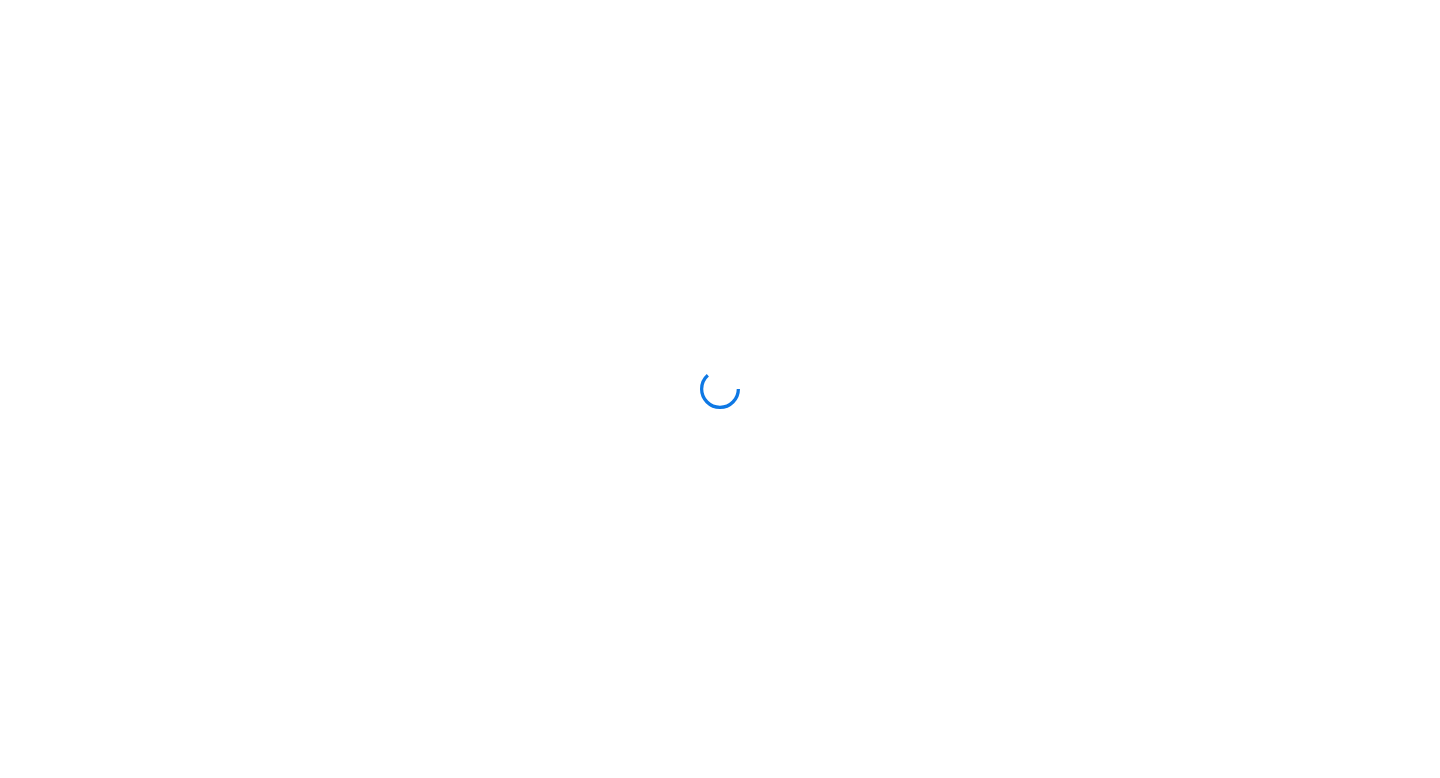 scroll, scrollTop: 0, scrollLeft: 0, axis: both 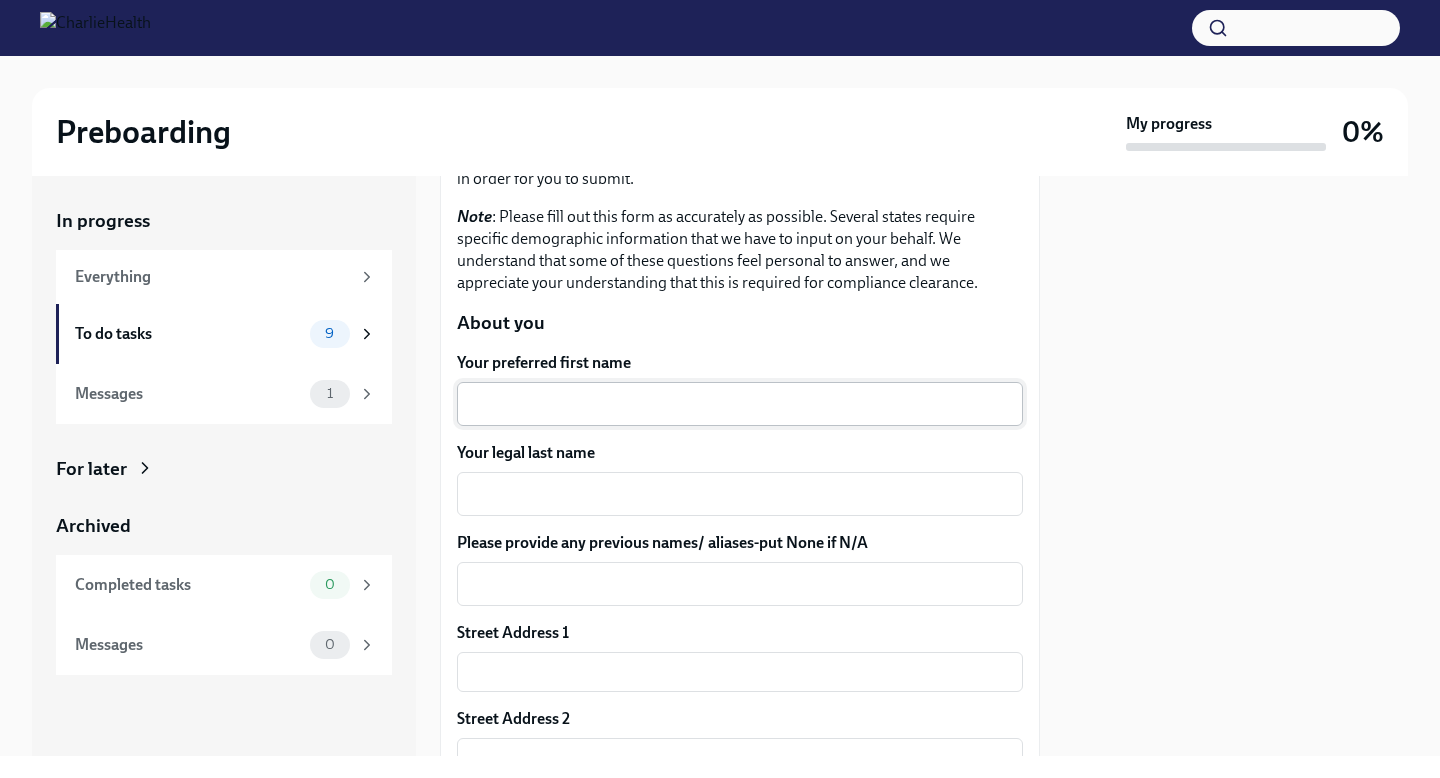 click on "Your preferred first name" at bounding box center [740, 404] 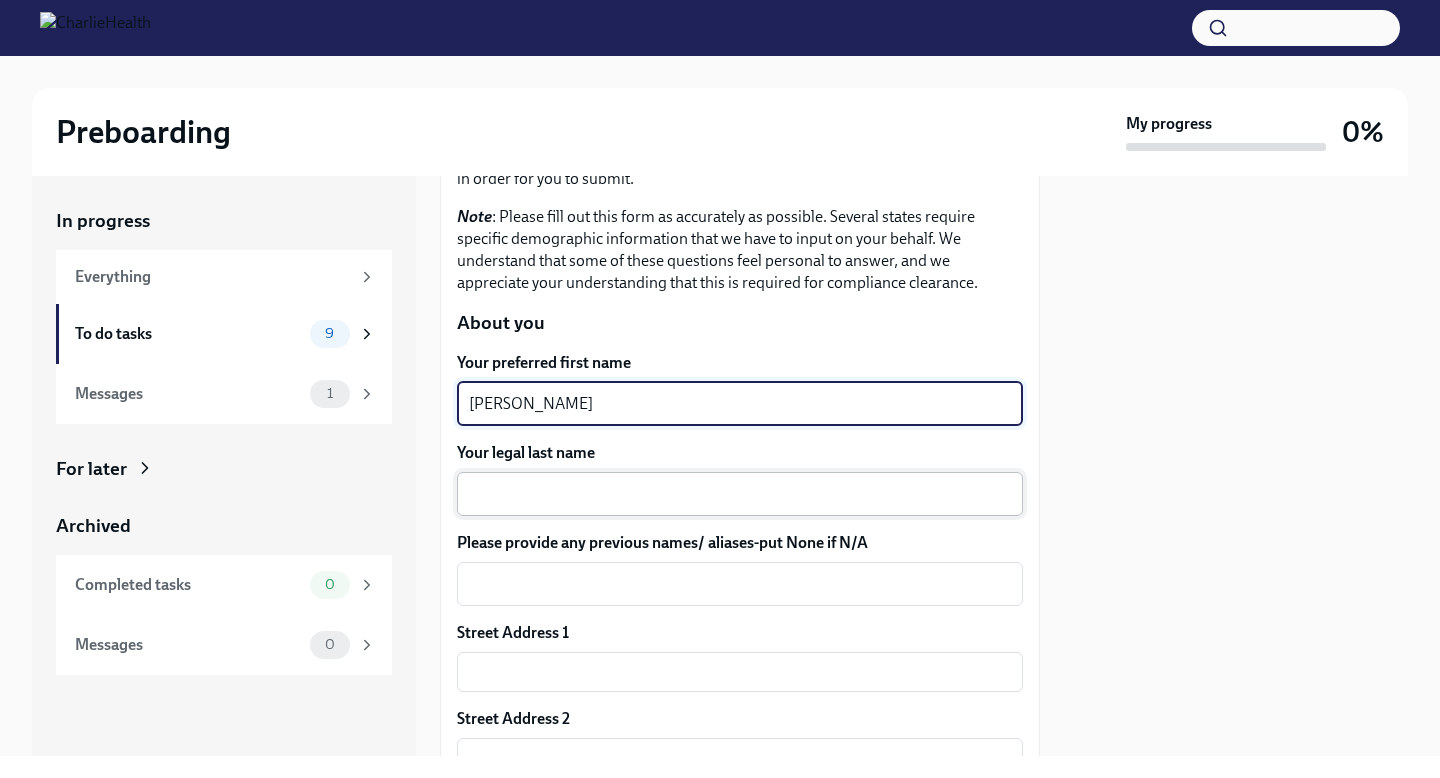 type on "[PERSON_NAME]" 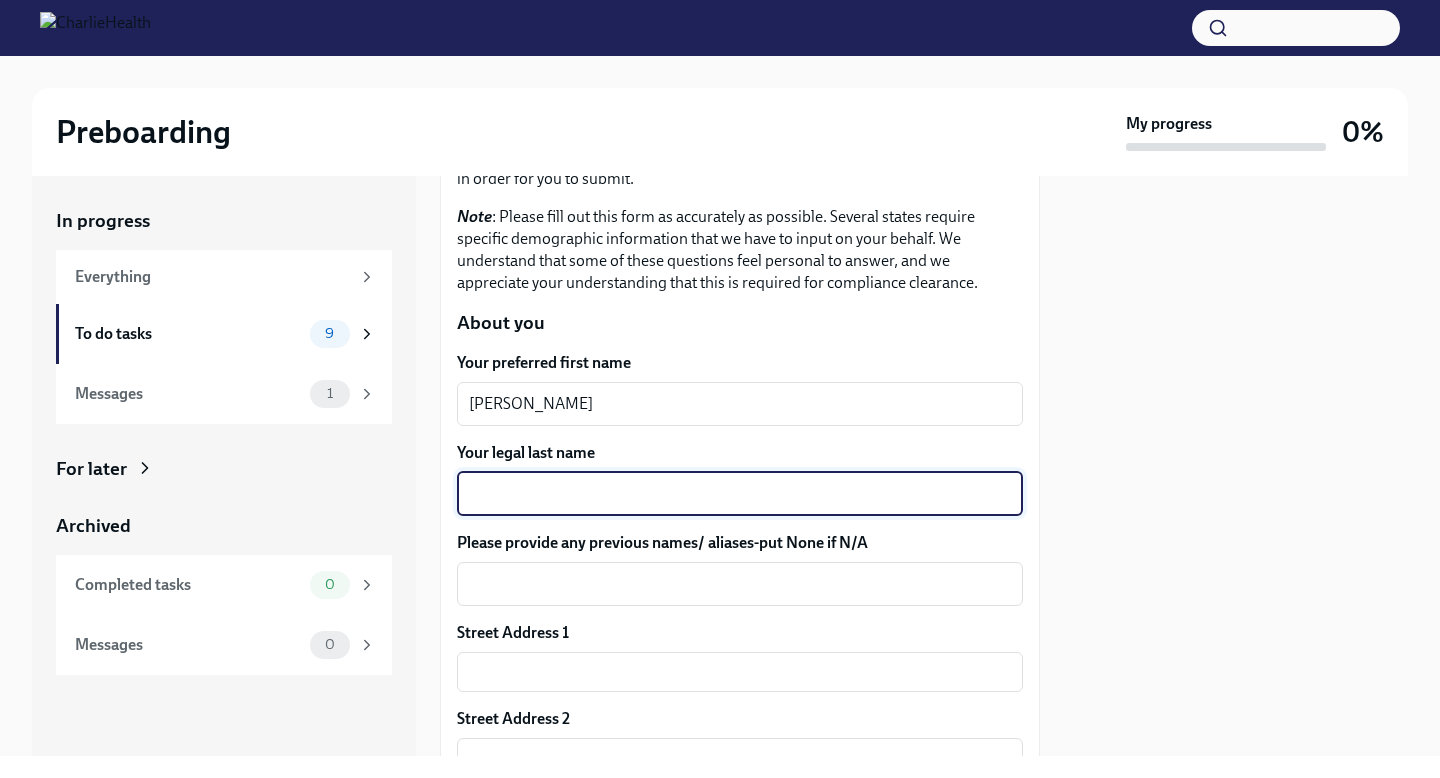 click on "Your legal last name" at bounding box center (740, 494) 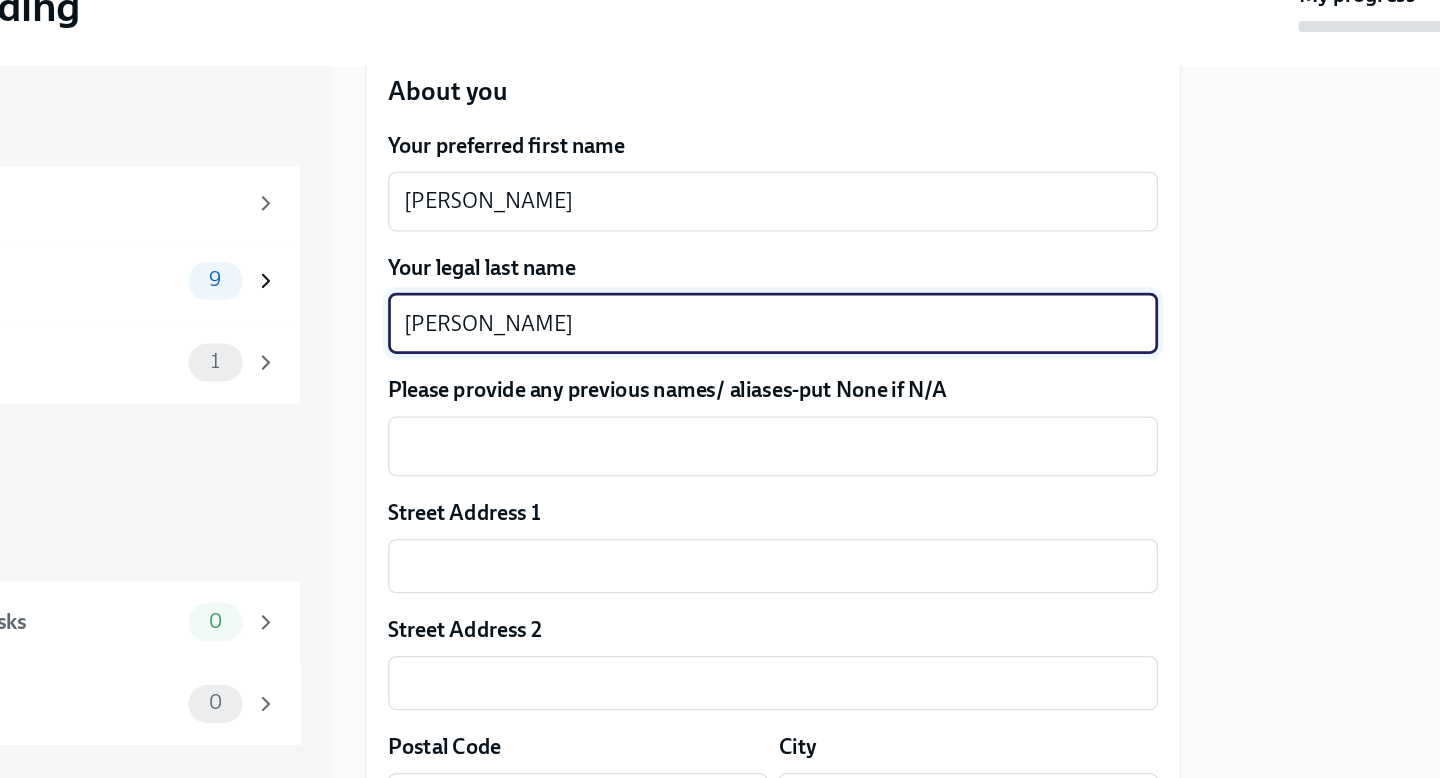 scroll, scrollTop: 318, scrollLeft: 0, axis: vertical 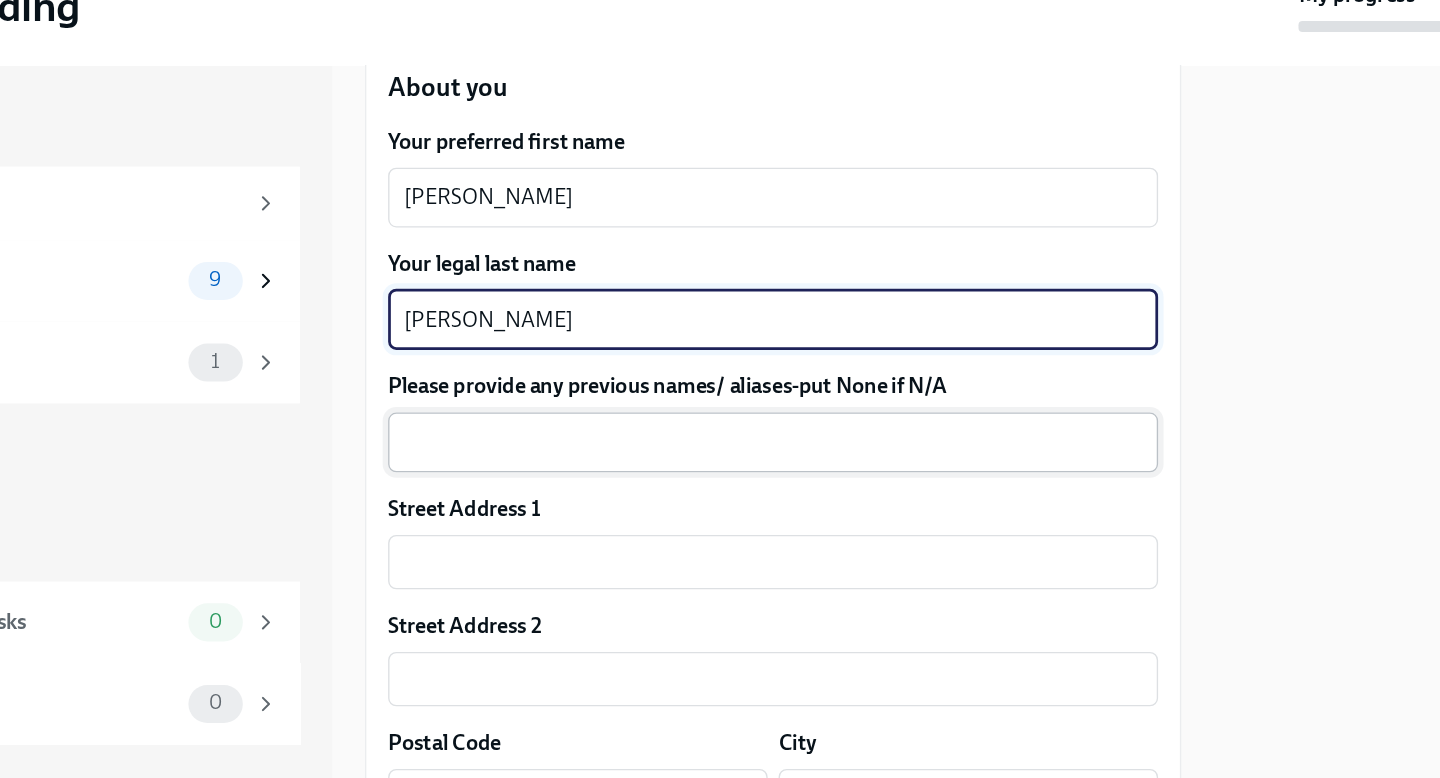 type on "[PERSON_NAME]" 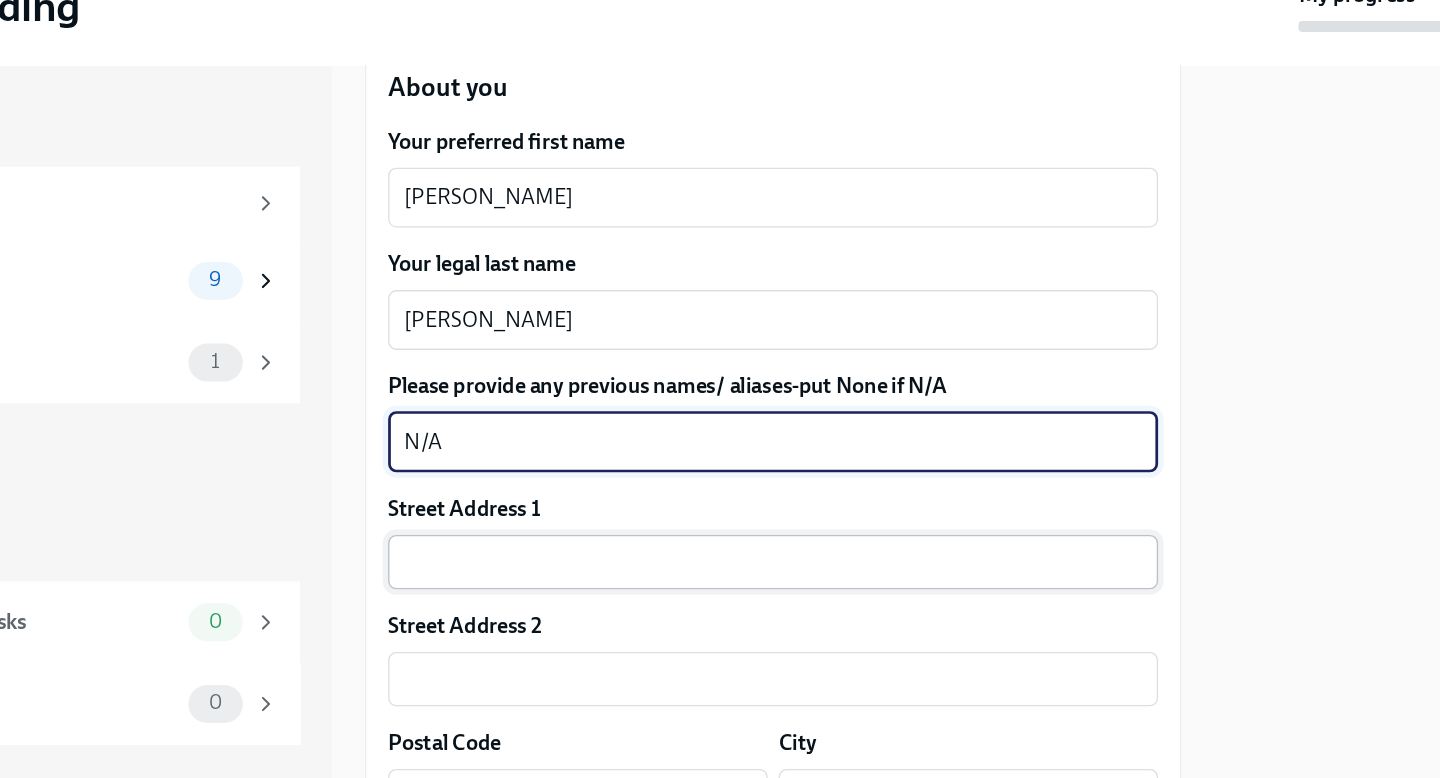 type on "N/A" 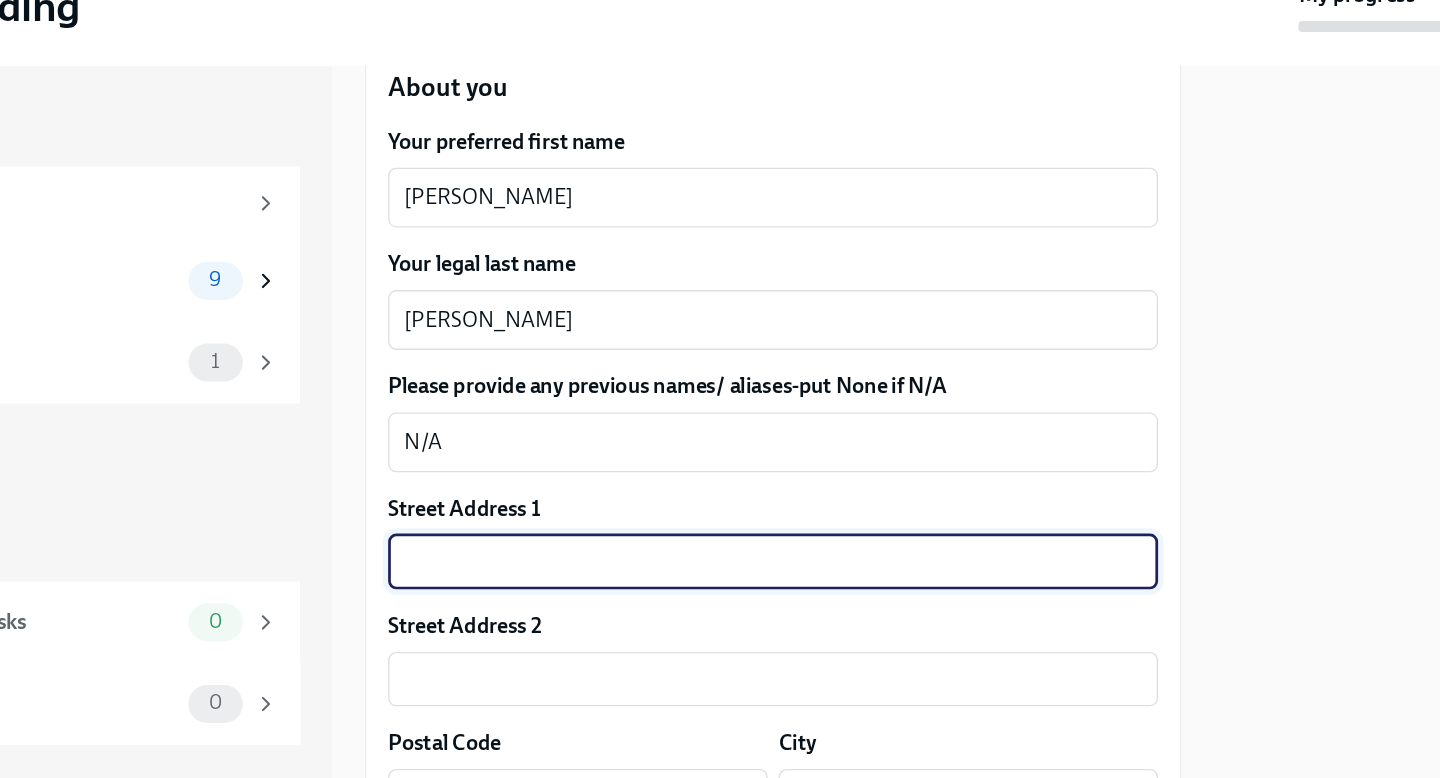 click at bounding box center [740, 541] 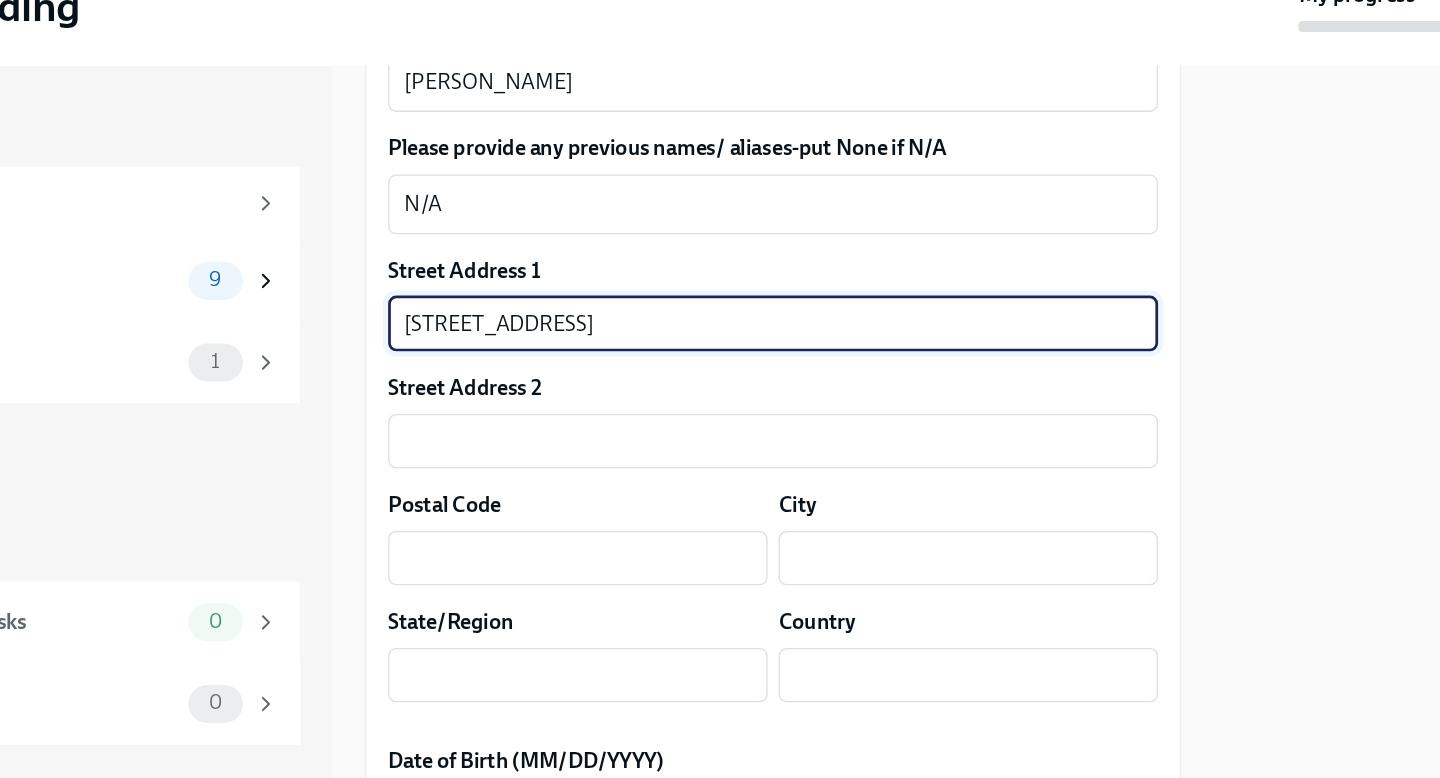 scroll, scrollTop: 559, scrollLeft: 0, axis: vertical 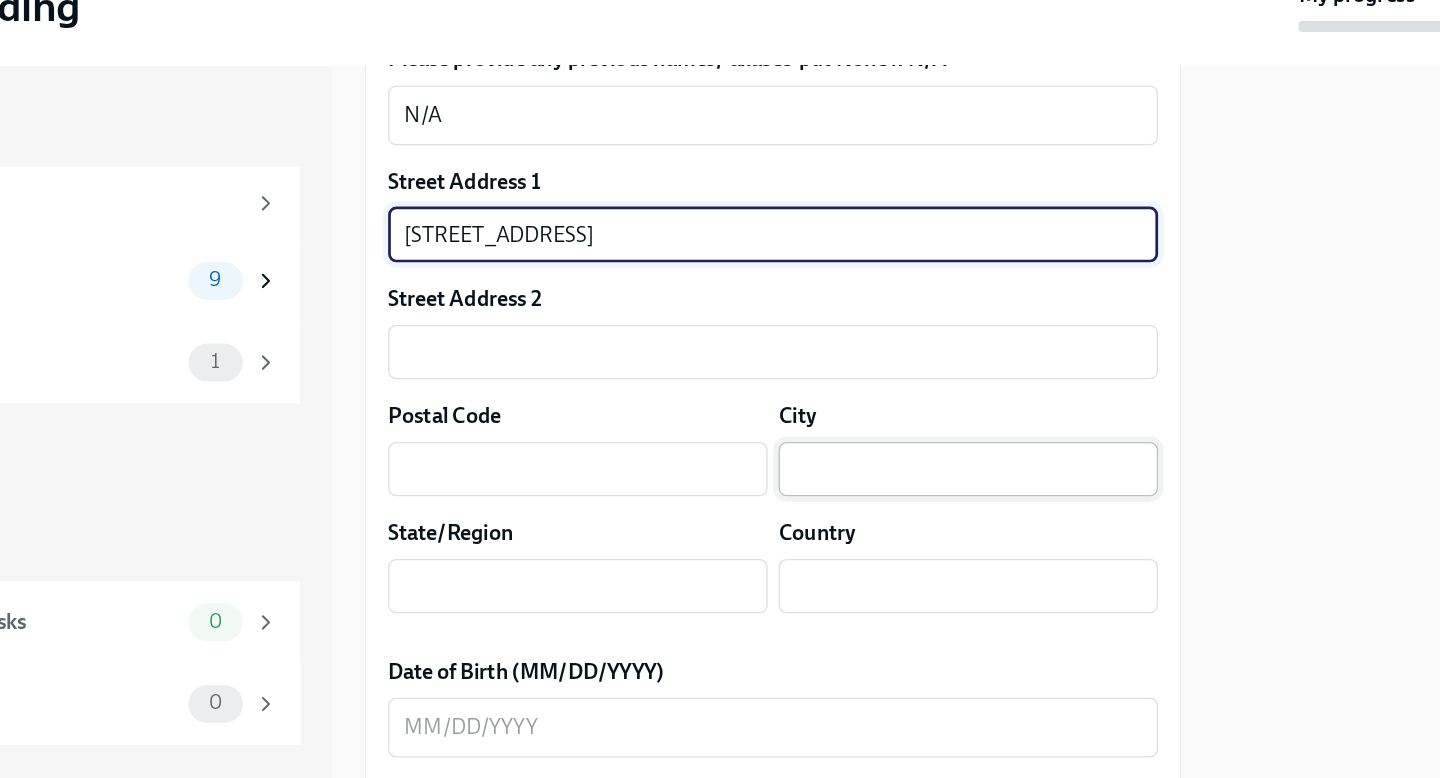 type on "[STREET_ADDRESS]" 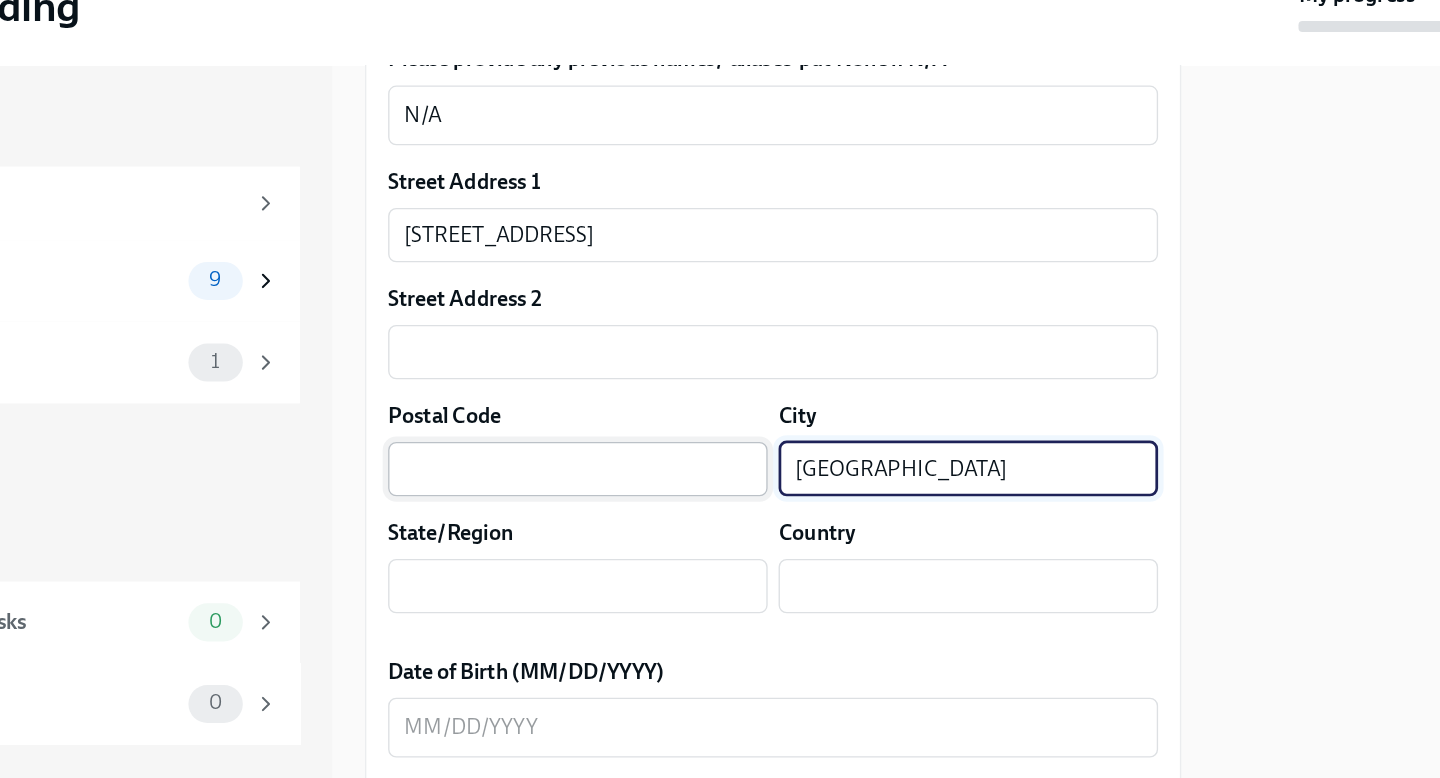 type on "[GEOGRAPHIC_DATA]" 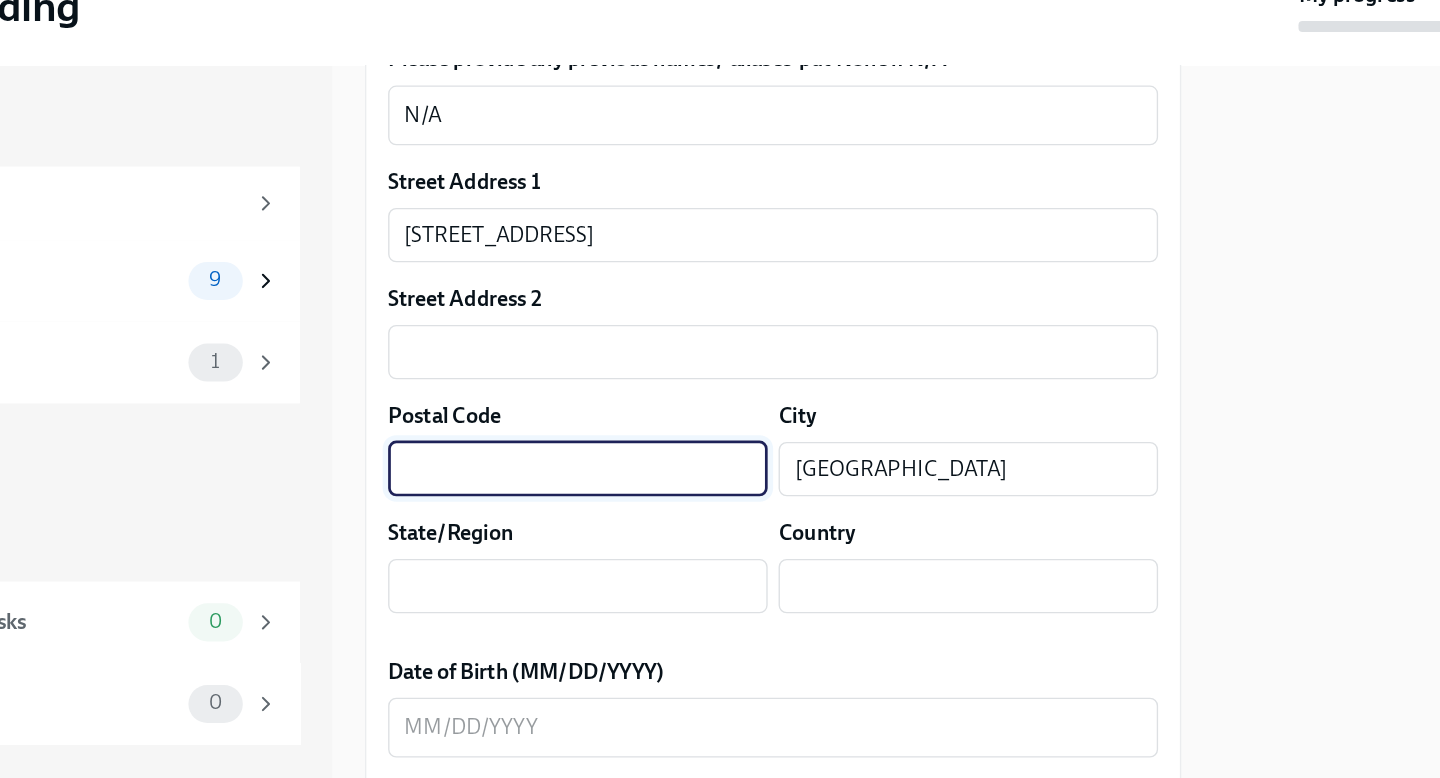 click at bounding box center [596, 472] 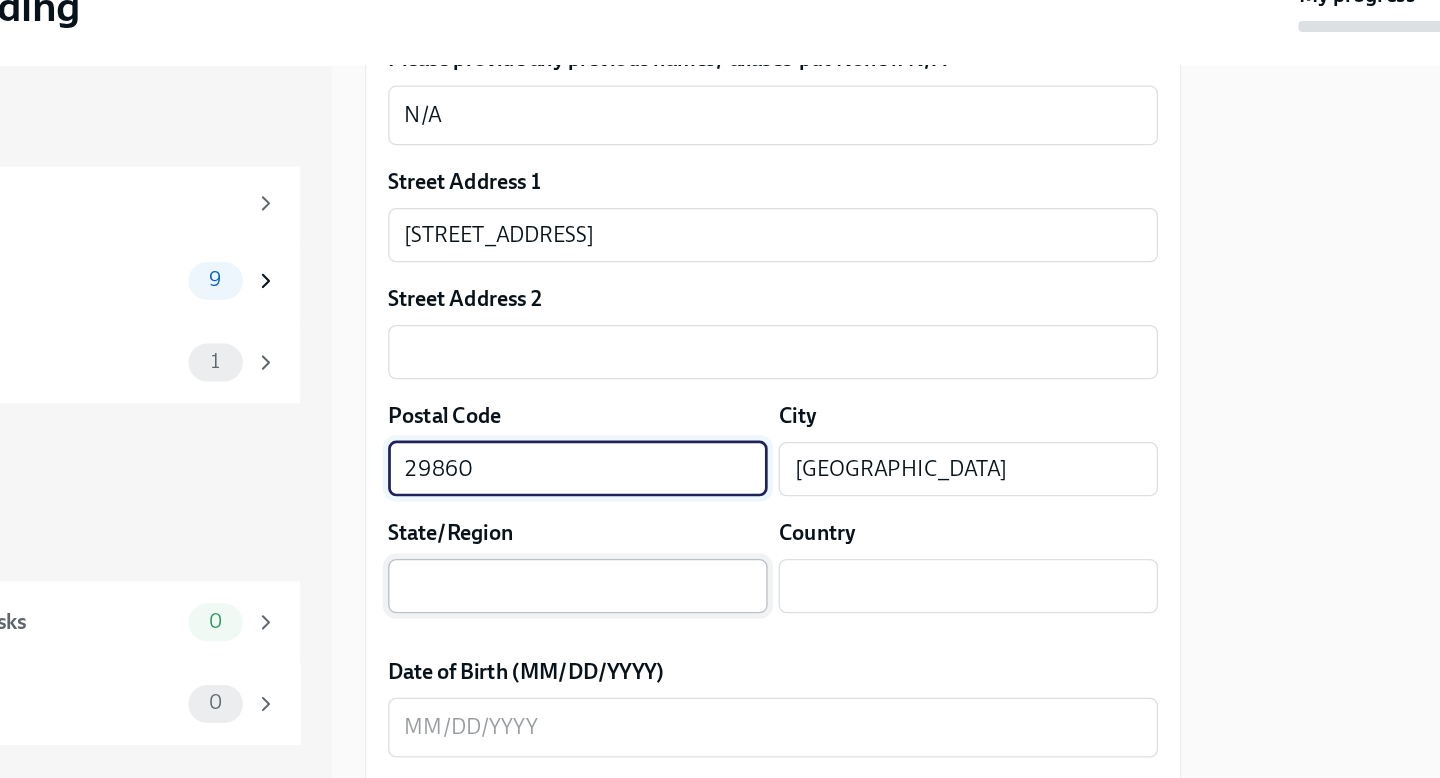 type on "29860" 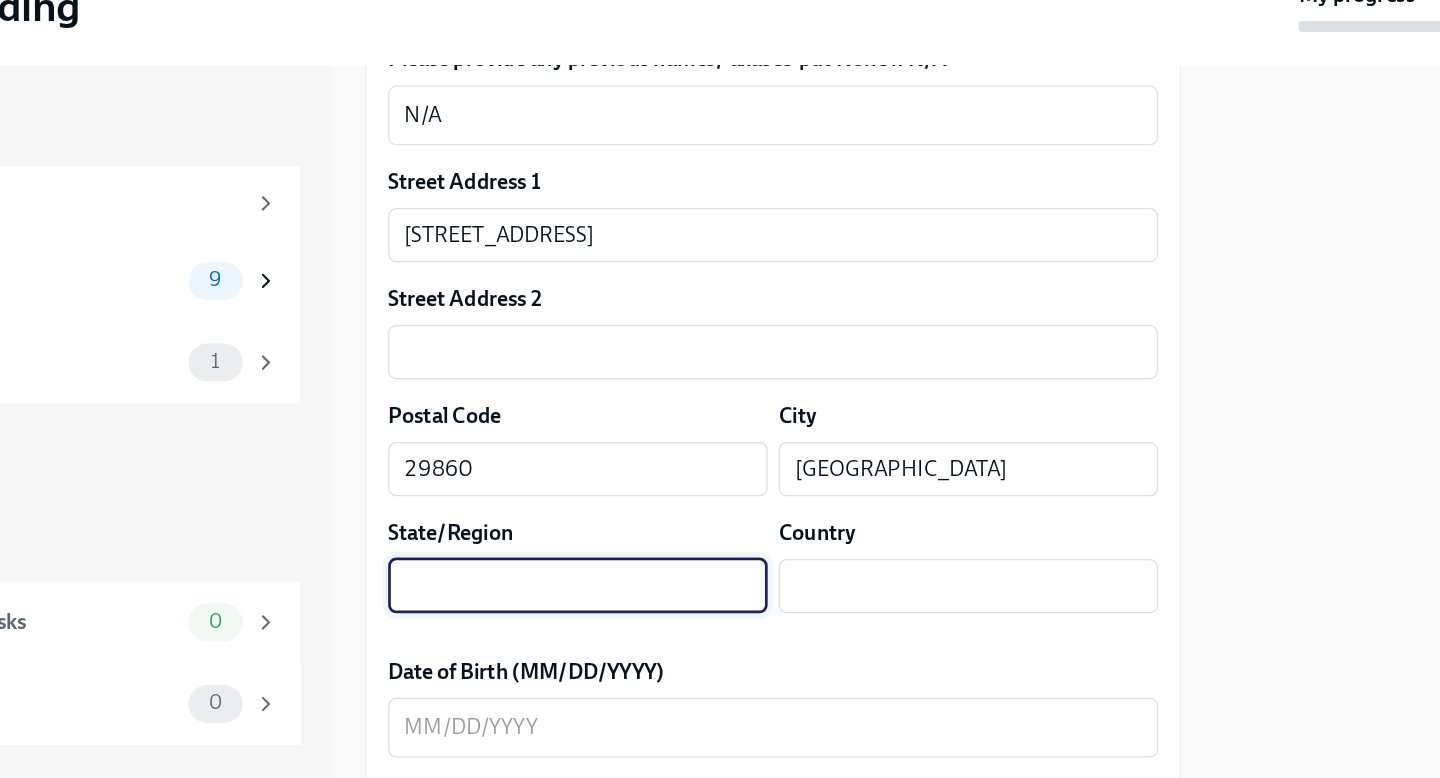click at bounding box center [596, 558] 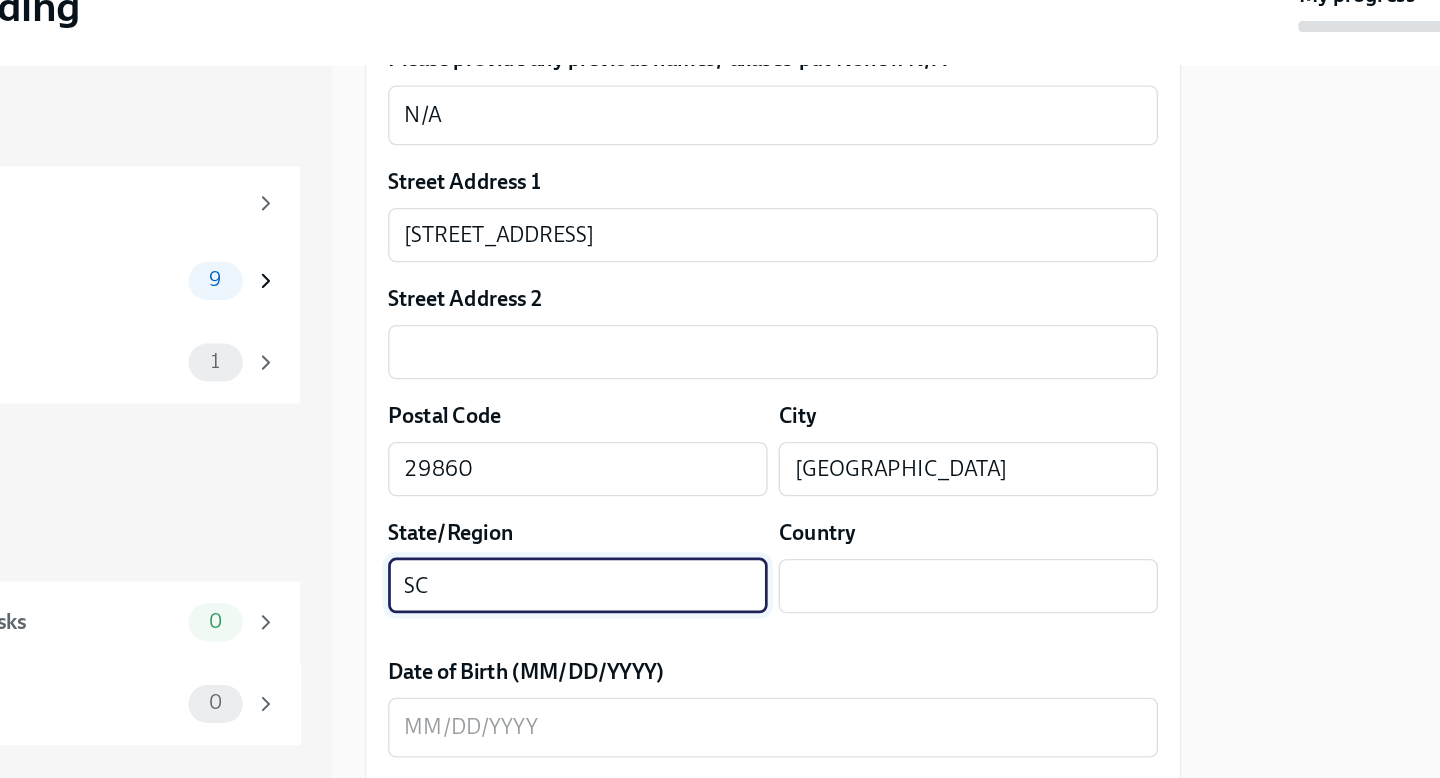 type on "US" 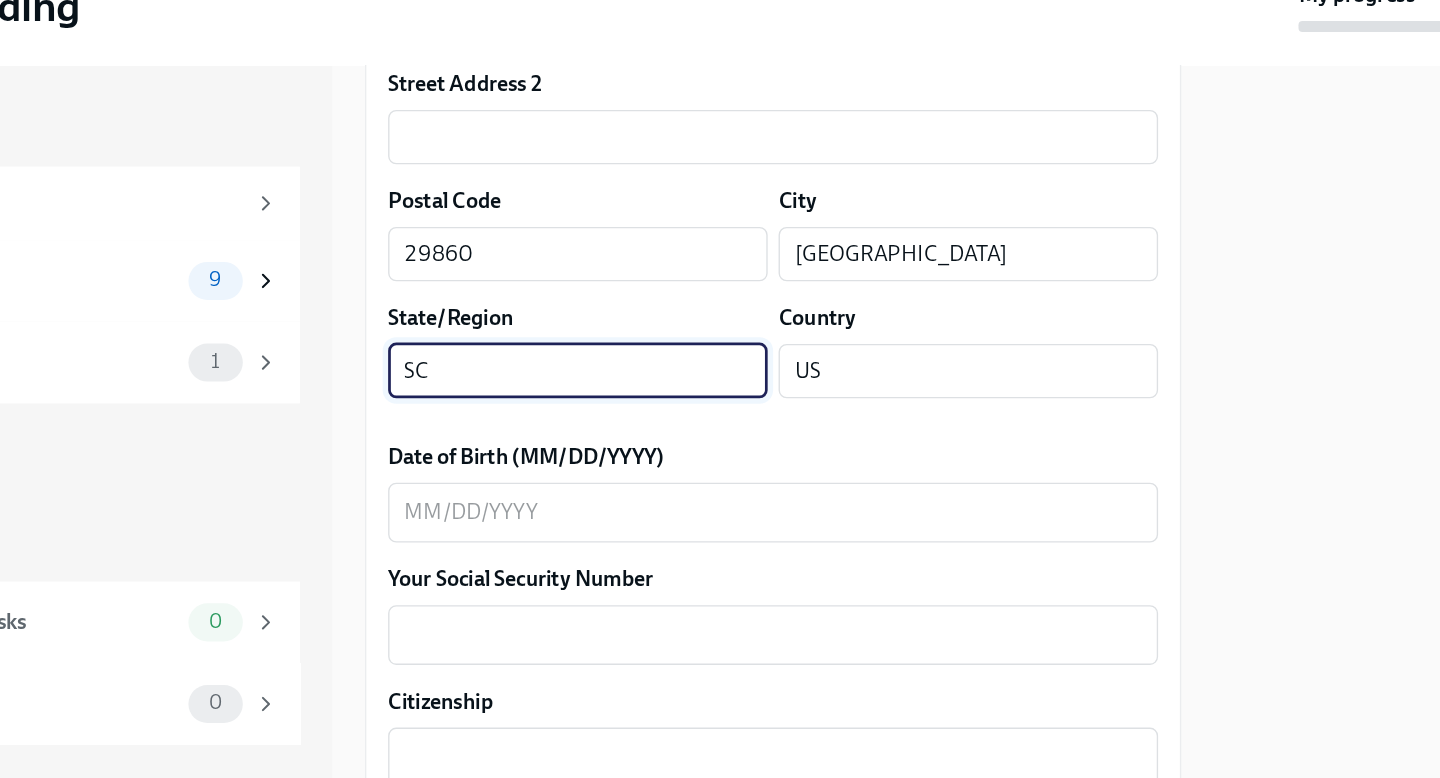 scroll, scrollTop: 889, scrollLeft: 0, axis: vertical 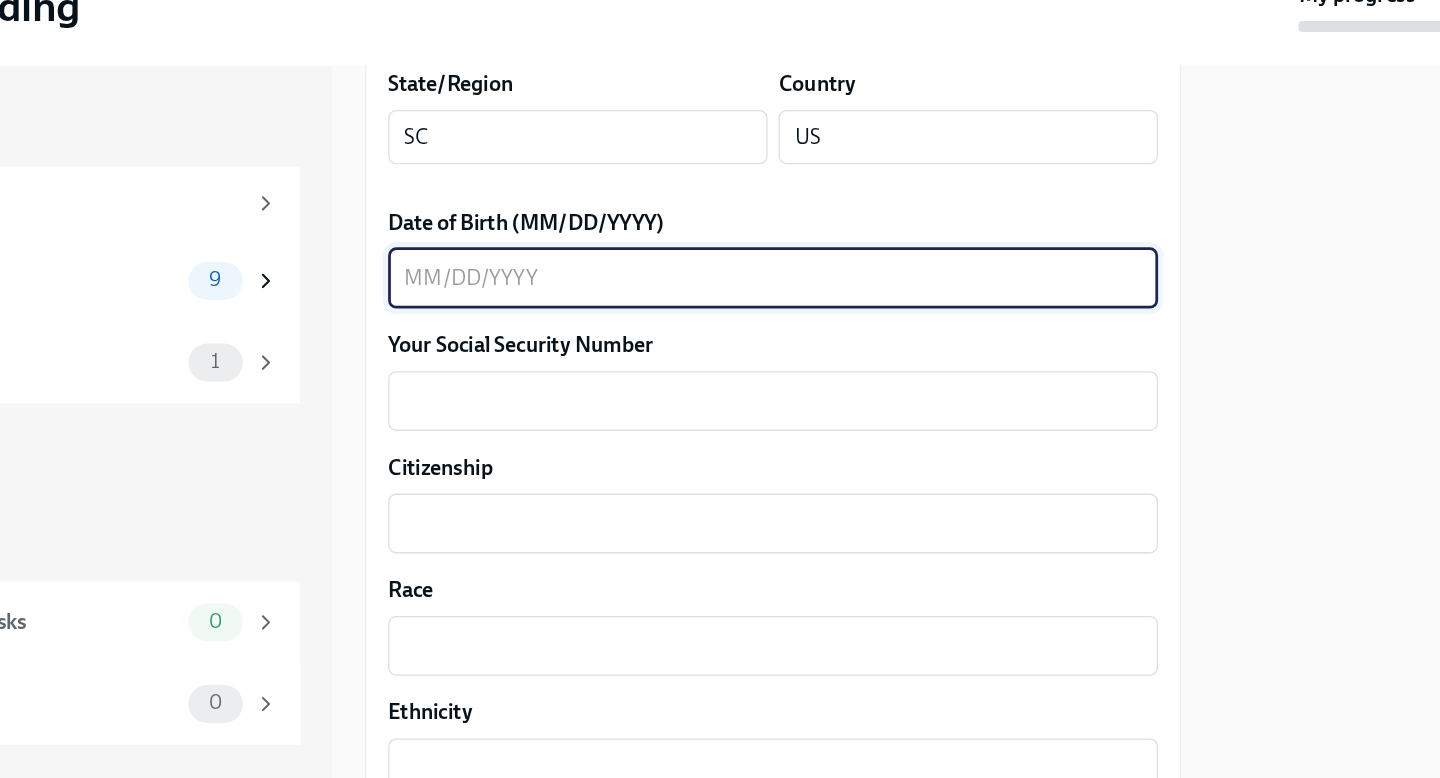 click on "Date of Birth (MM/DD/YYYY)" at bounding box center [740, 332] 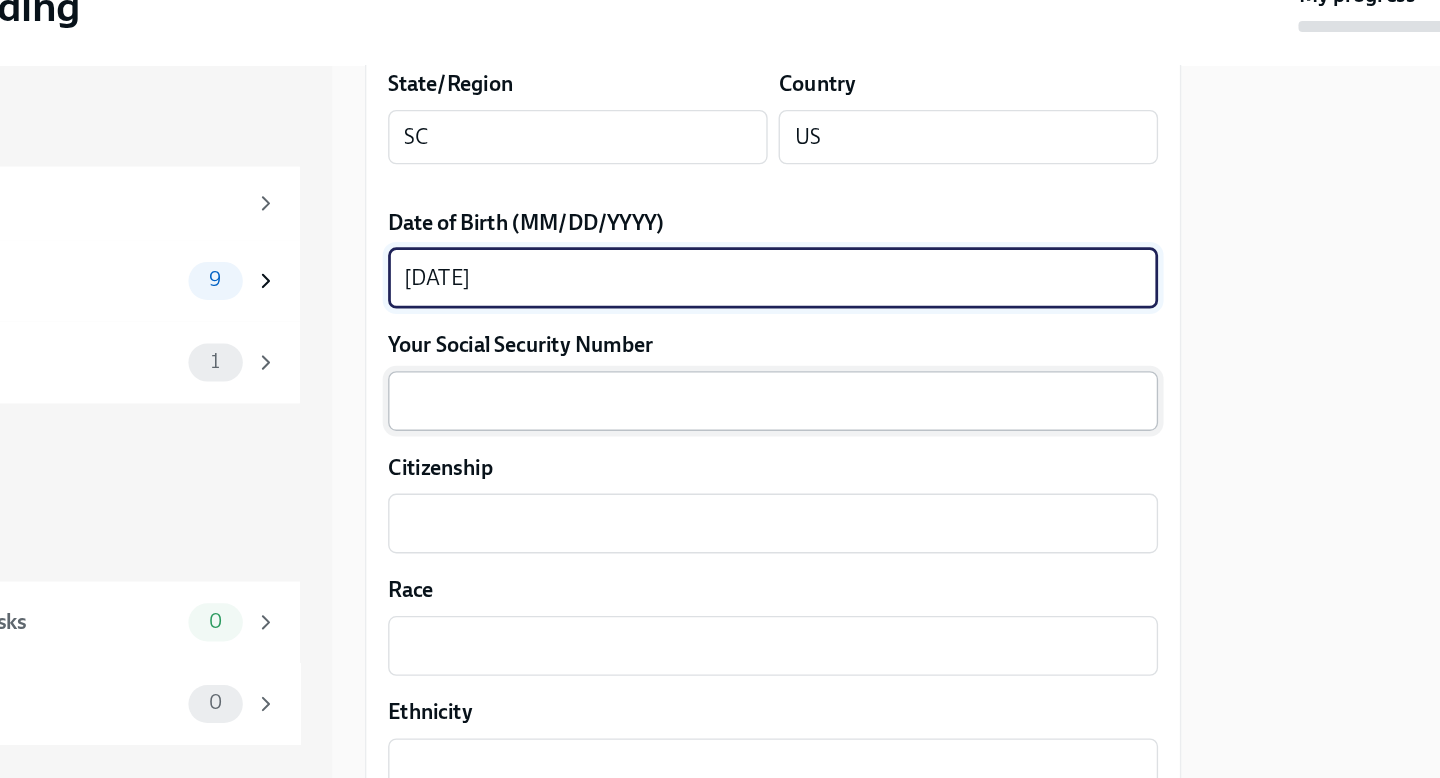 type on "[DATE]" 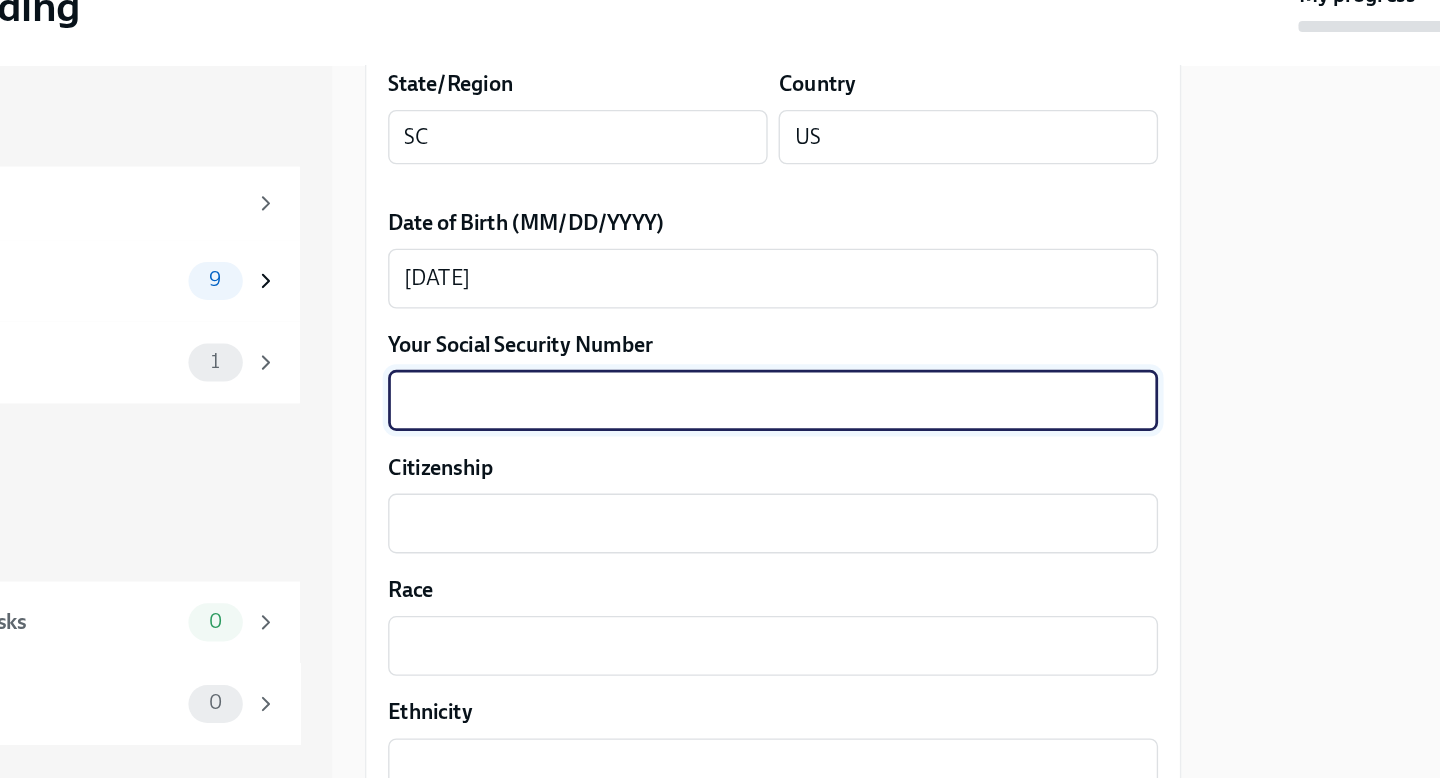 click on "Your Social Security Number" at bounding box center [740, 422] 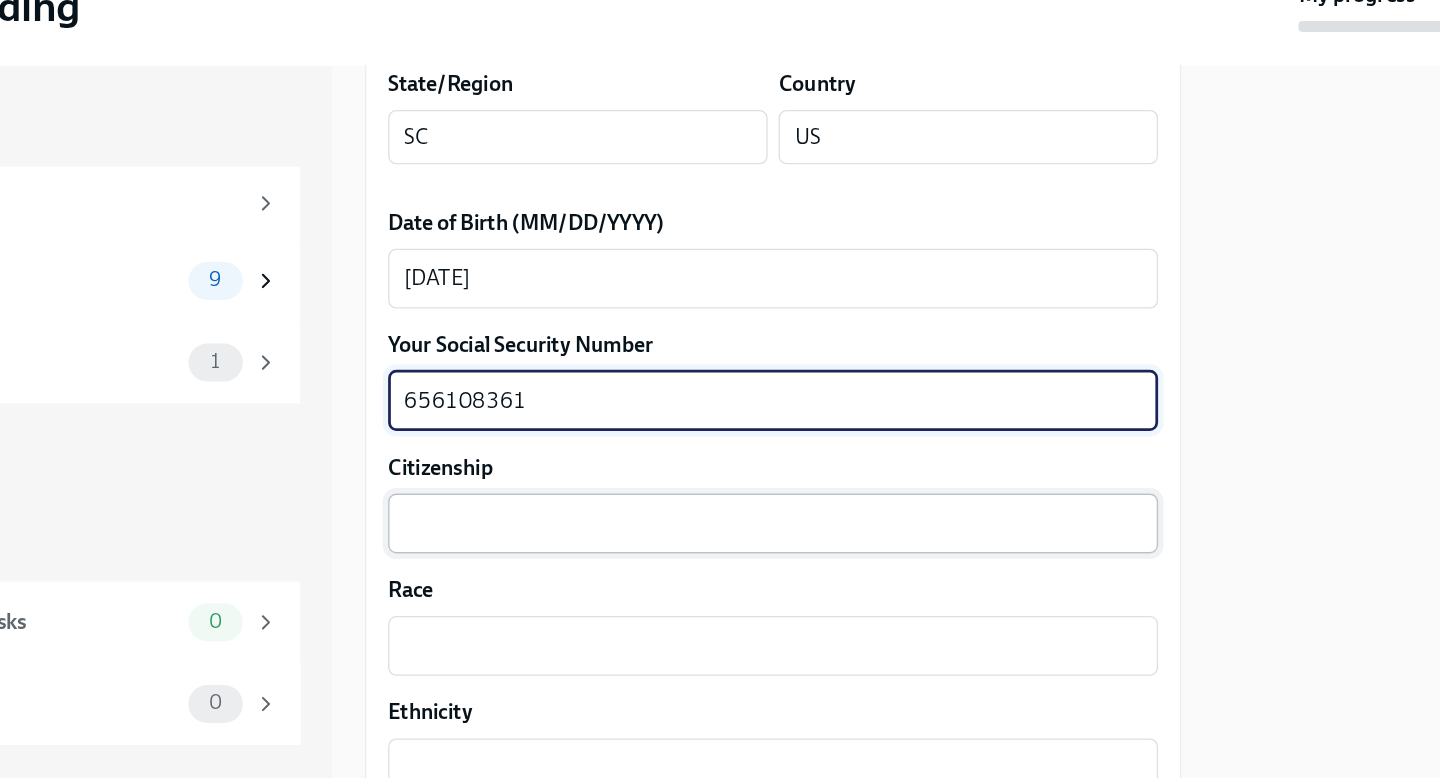 type on "656108361" 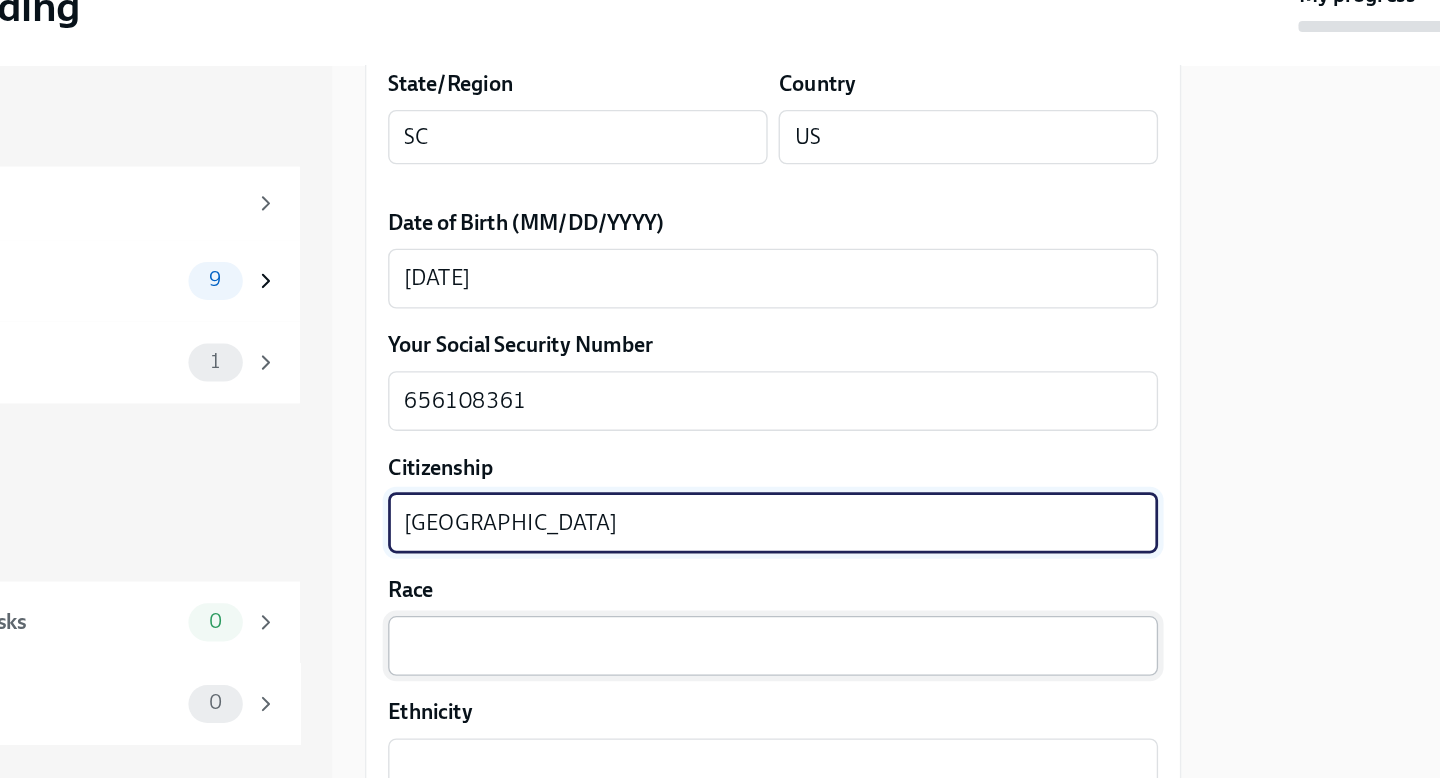 type on "[GEOGRAPHIC_DATA]" 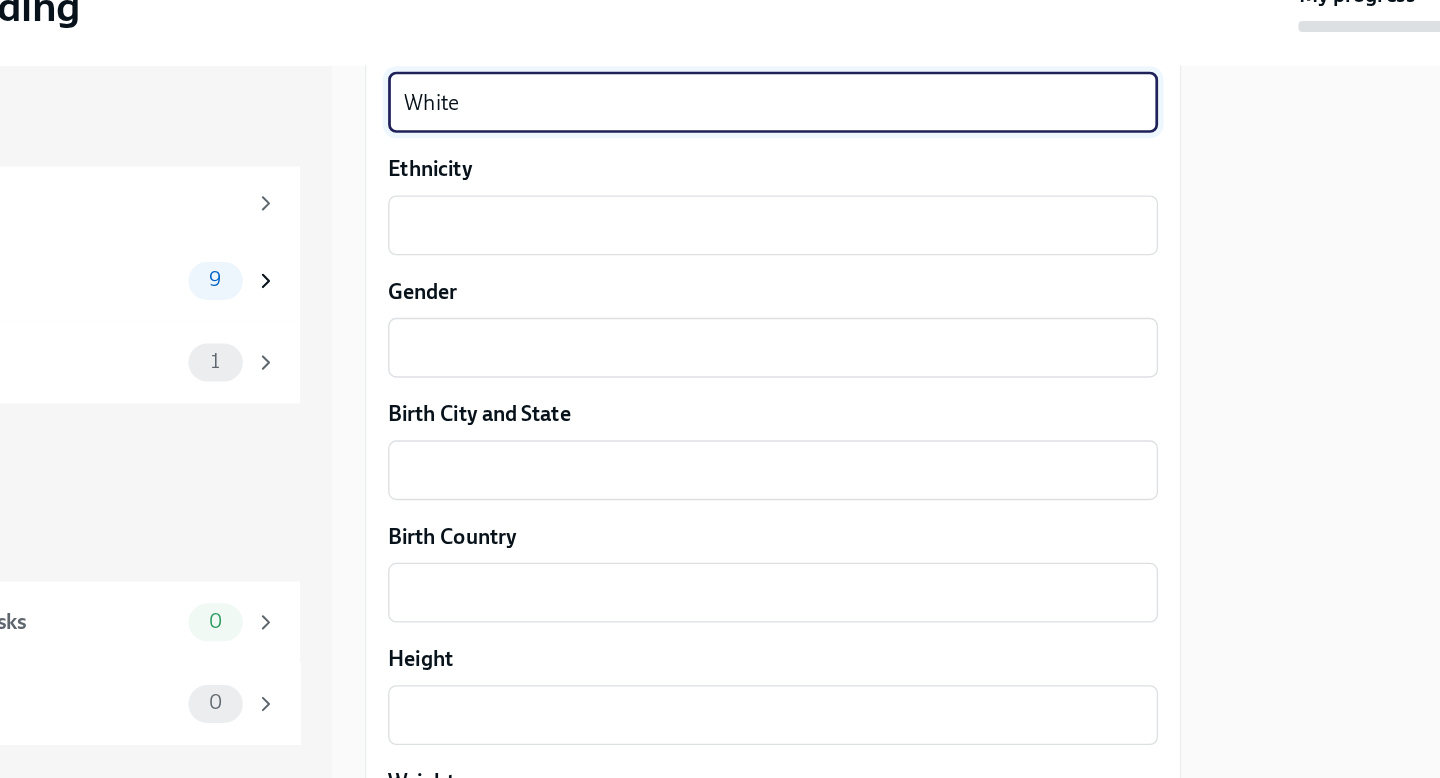 scroll, scrollTop: 1284, scrollLeft: 0, axis: vertical 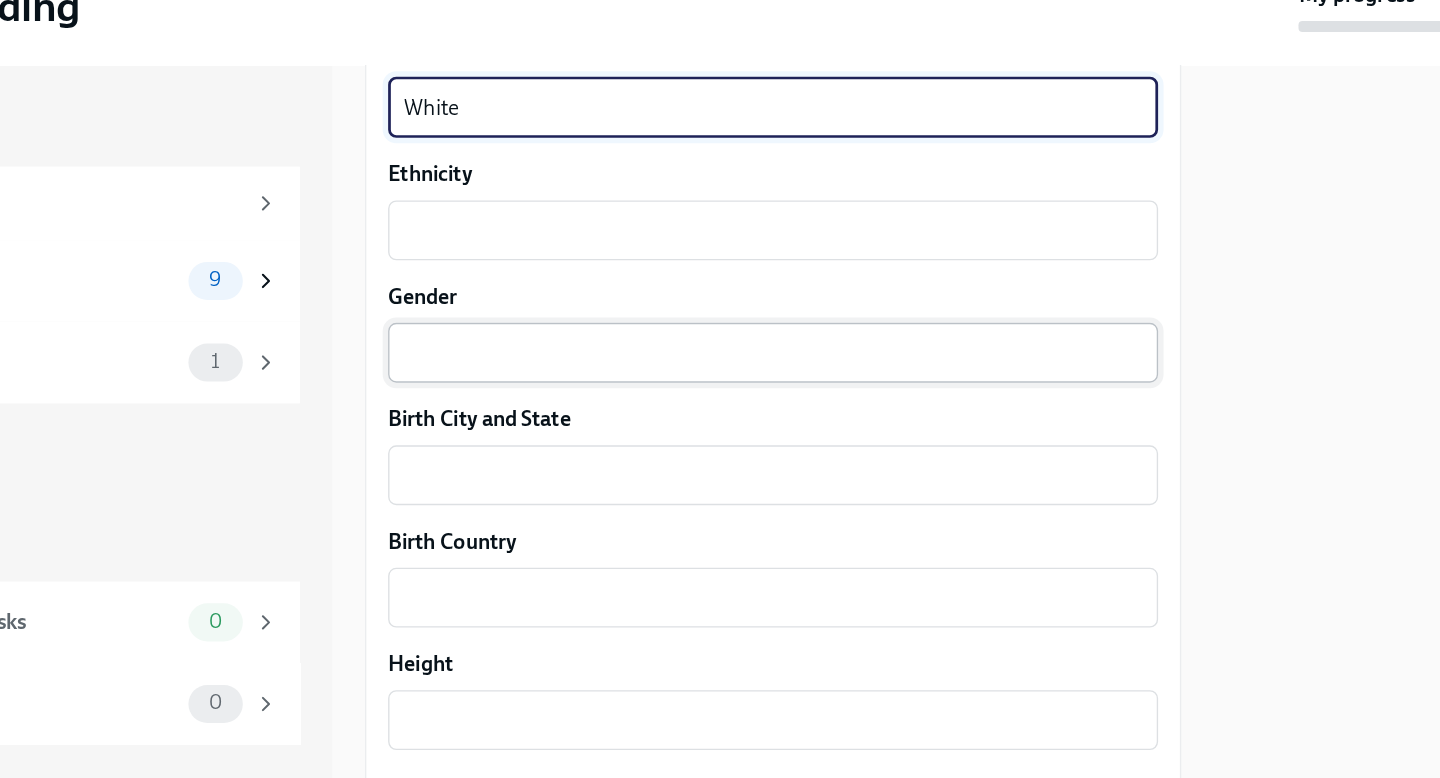 type on "White" 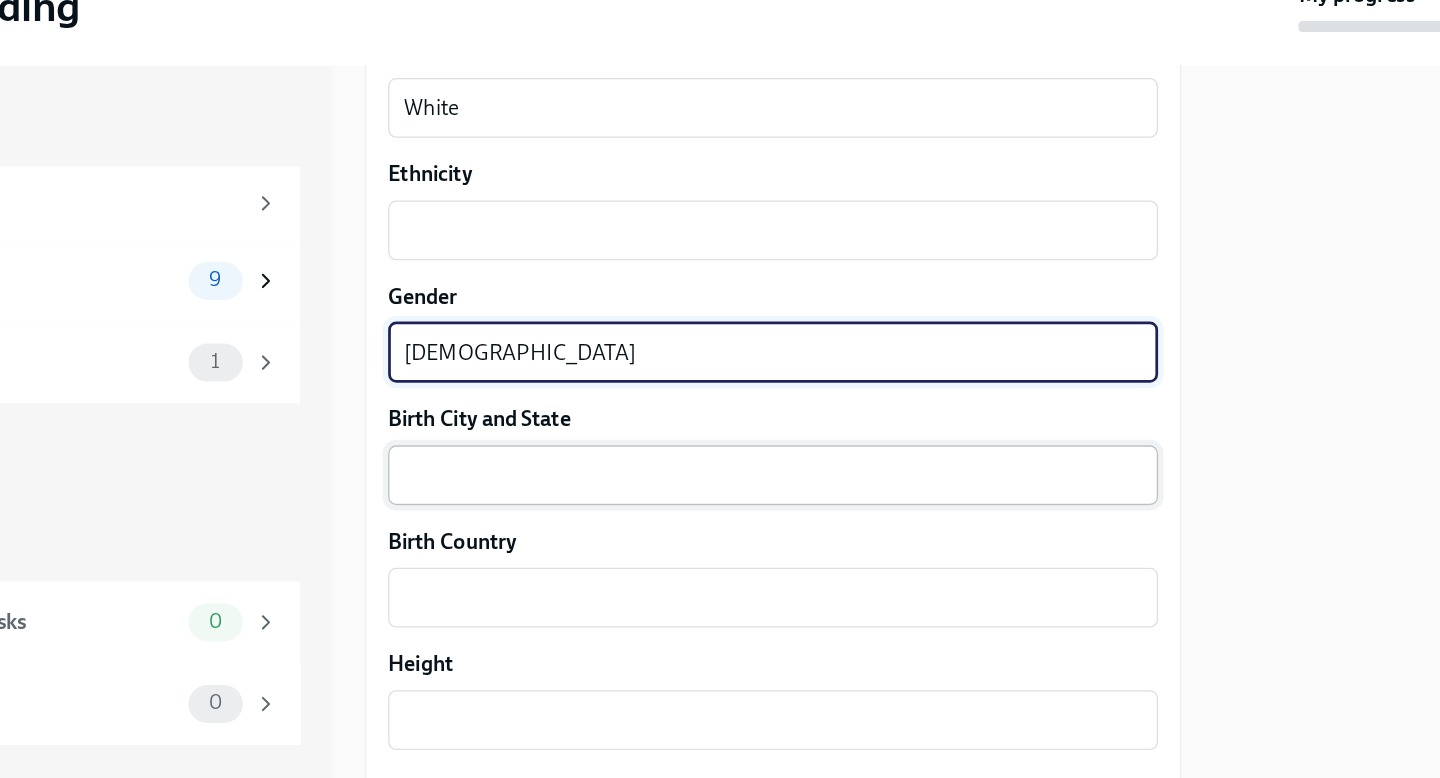 type on "[DEMOGRAPHIC_DATA]" 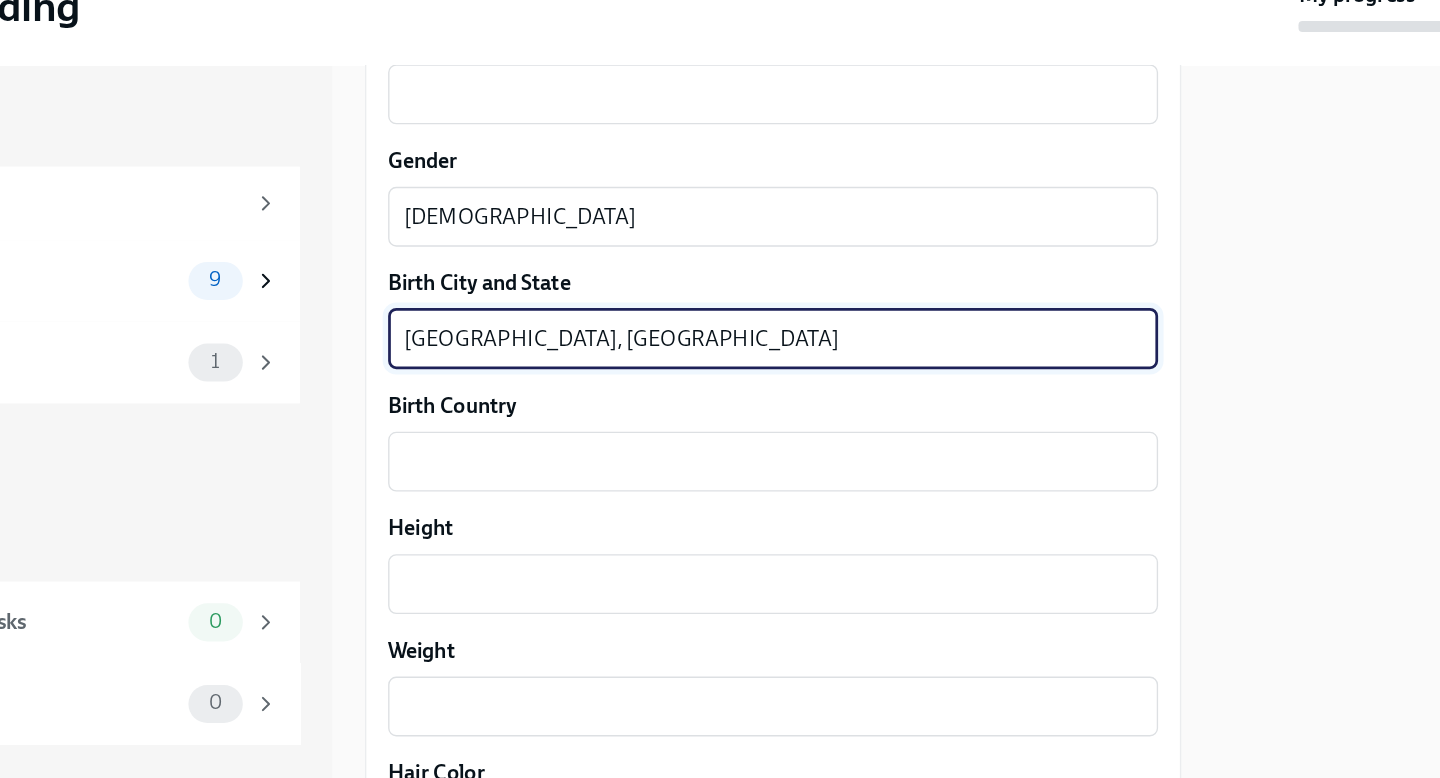 scroll, scrollTop: 1389, scrollLeft: 0, axis: vertical 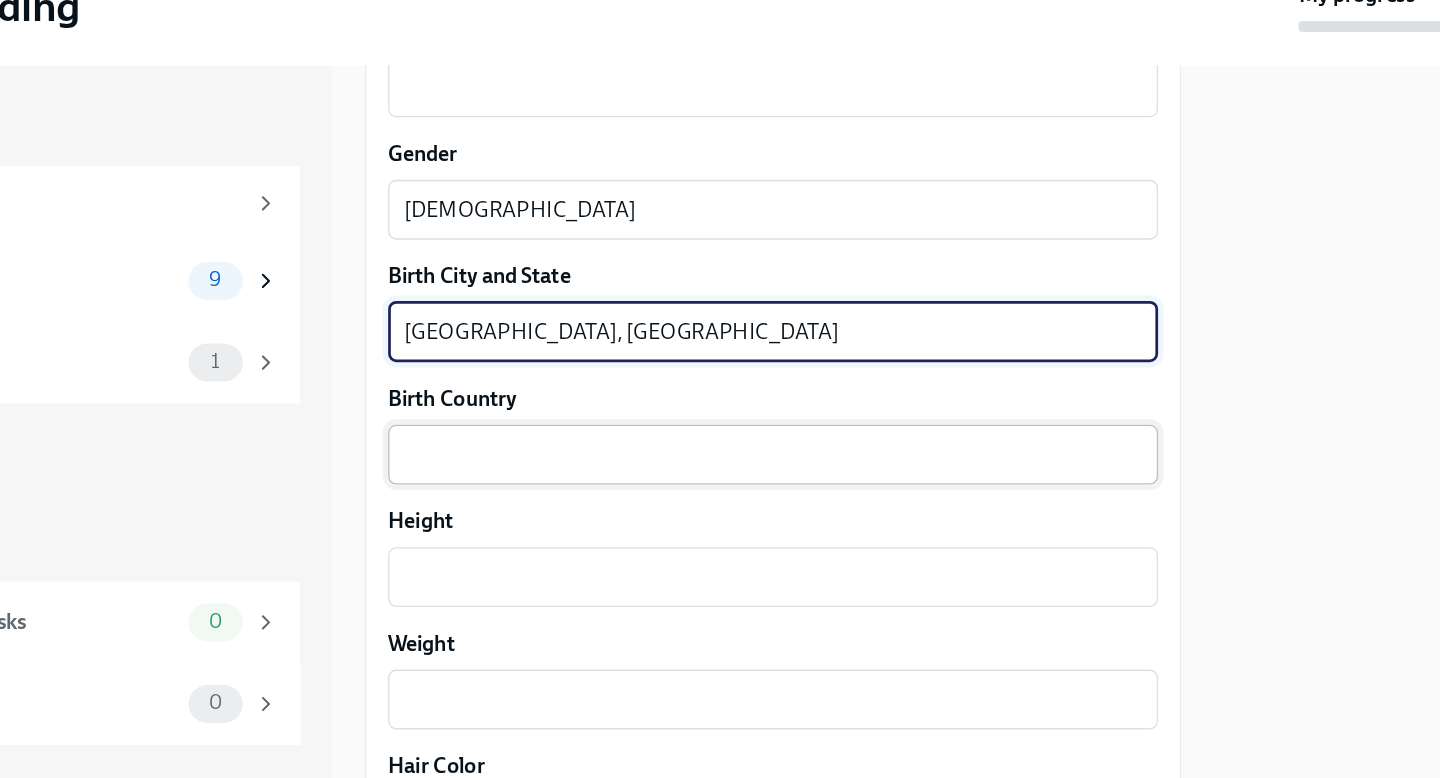 type on "[GEOGRAPHIC_DATA], [GEOGRAPHIC_DATA]" 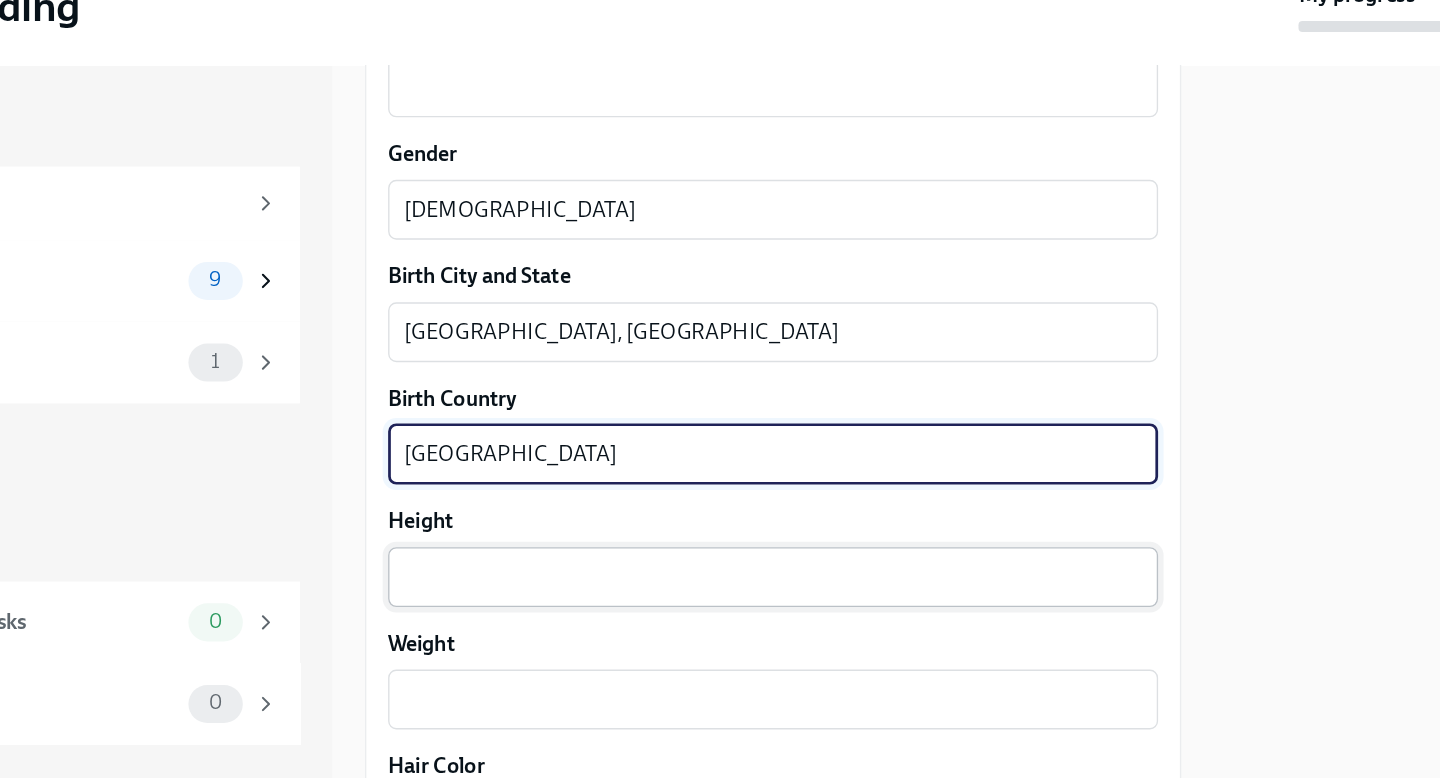 type on "[GEOGRAPHIC_DATA]" 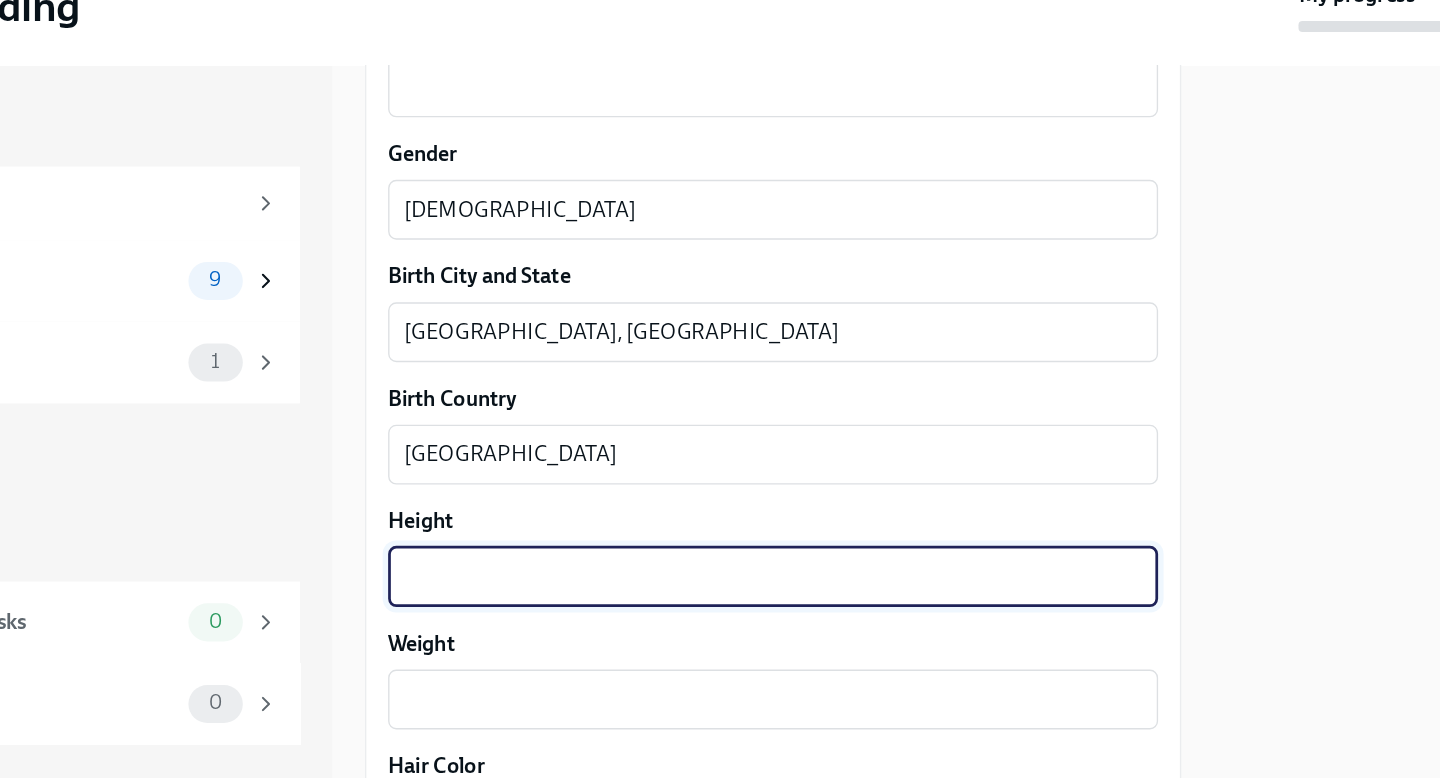 click on "Height" at bounding box center [740, 552] 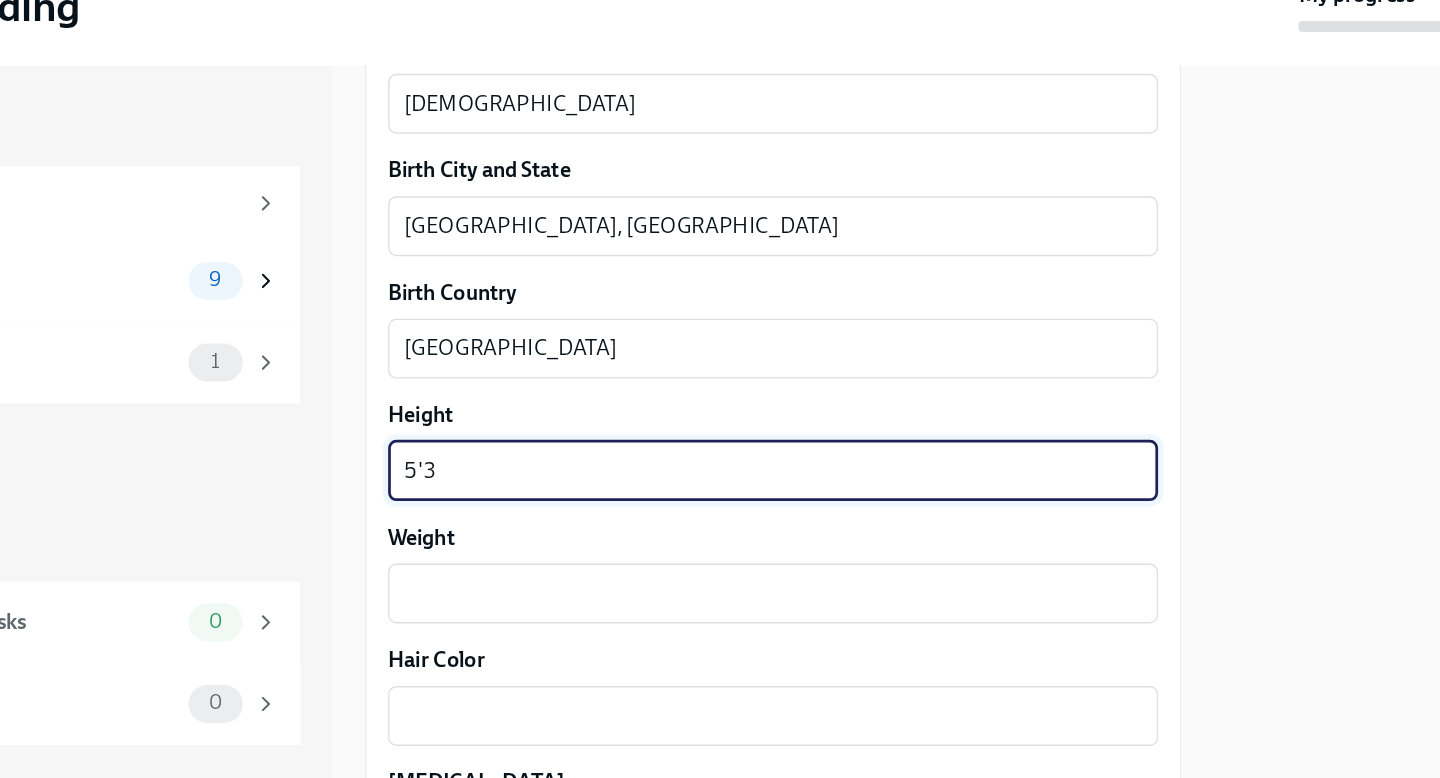 scroll, scrollTop: 1527, scrollLeft: 0, axis: vertical 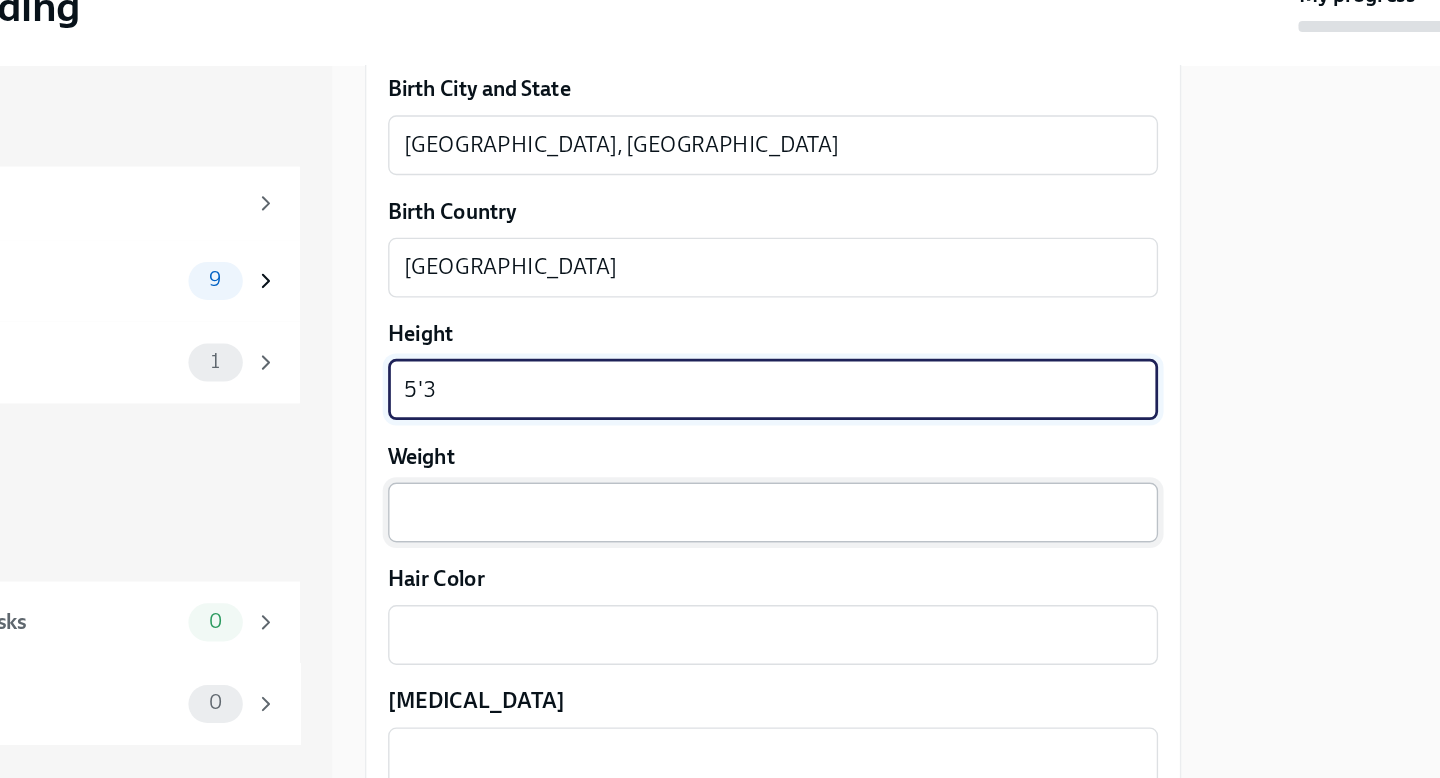 type on "5'3" 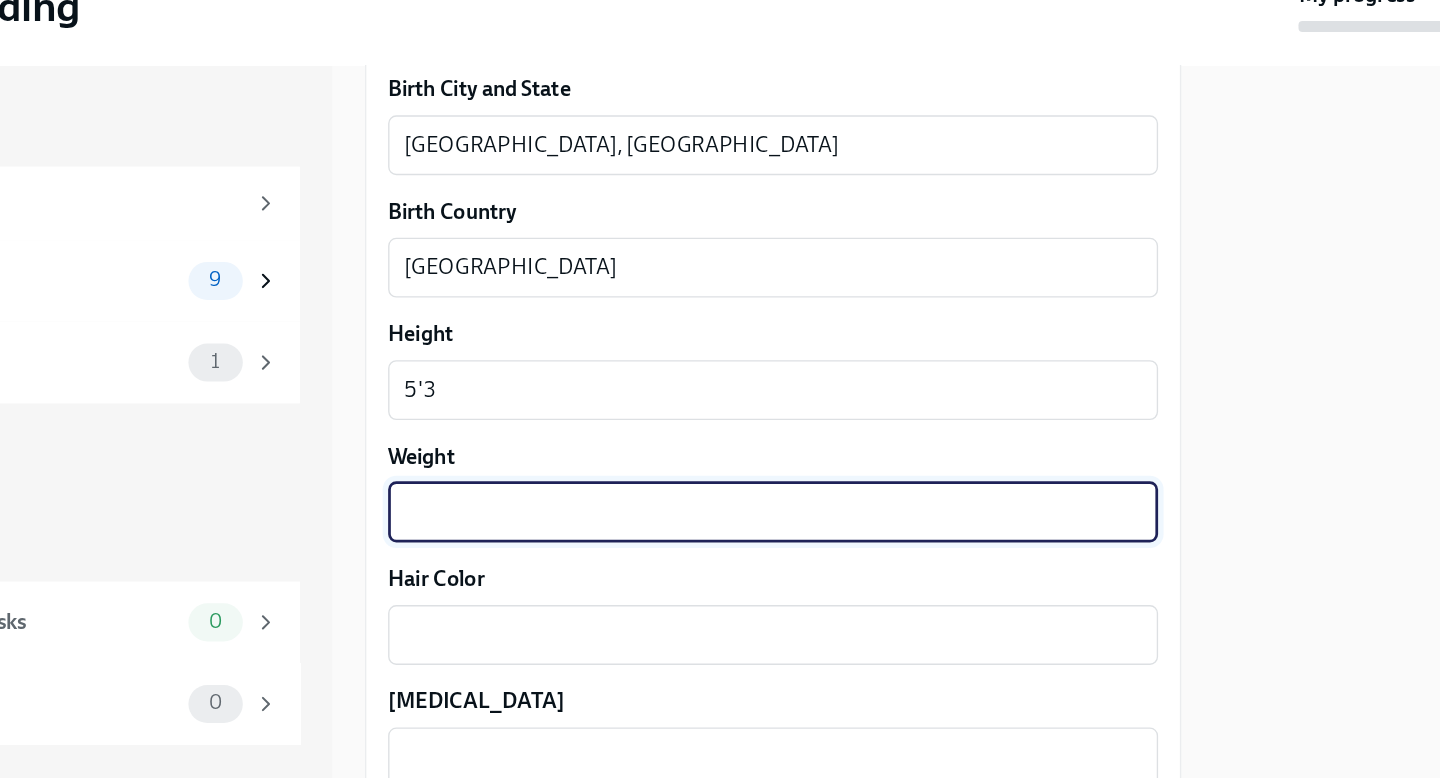 click on "Weight" at bounding box center (740, 504) 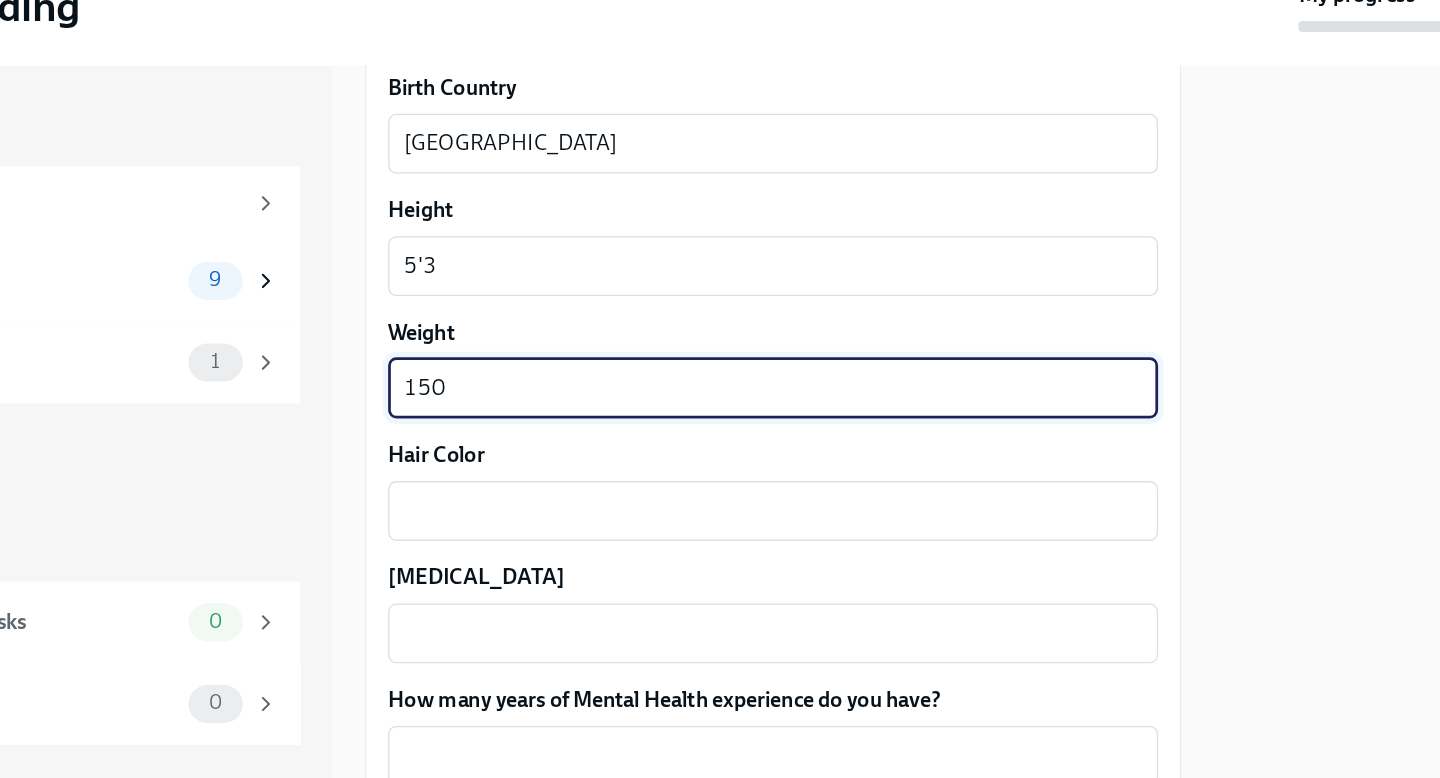 scroll, scrollTop: 1635, scrollLeft: 0, axis: vertical 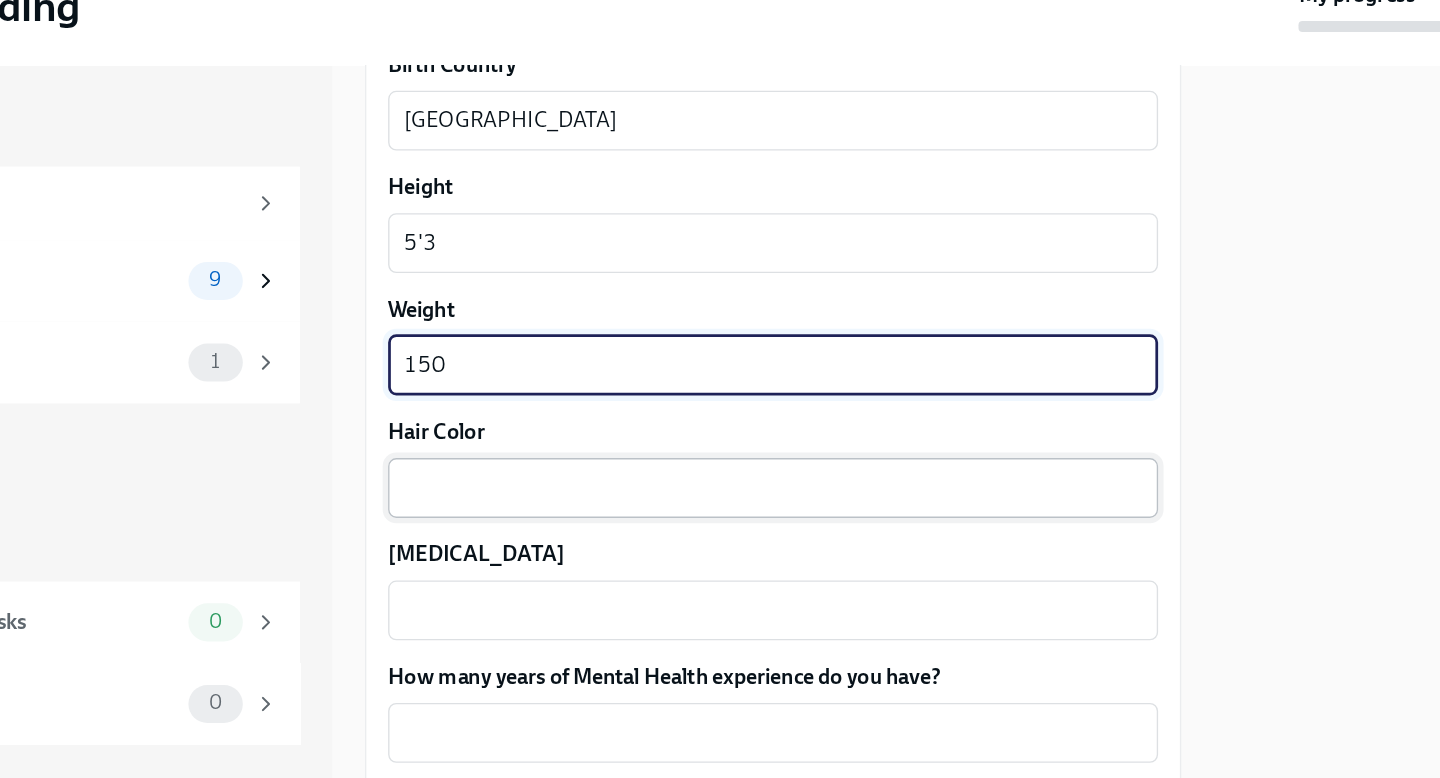 type on "150" 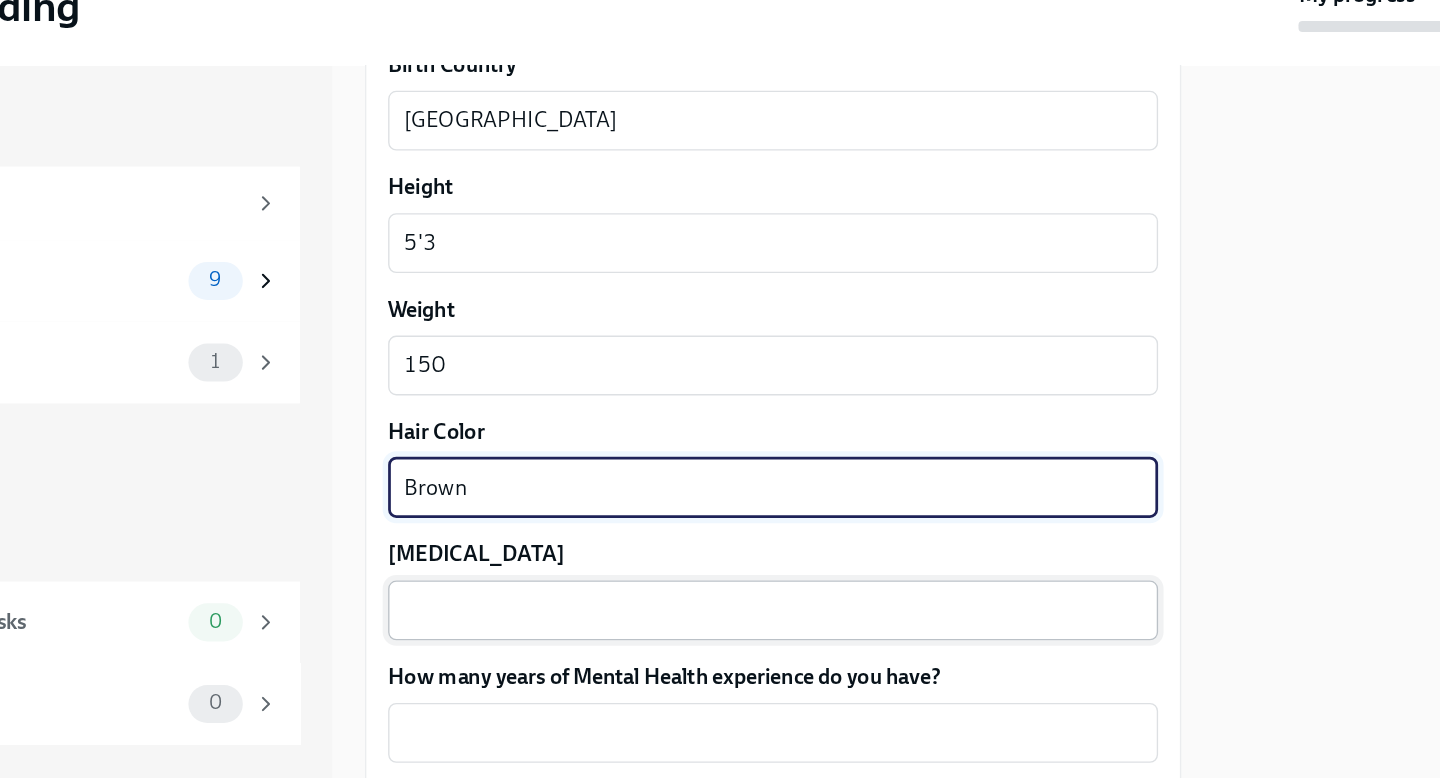 type on "Brown" 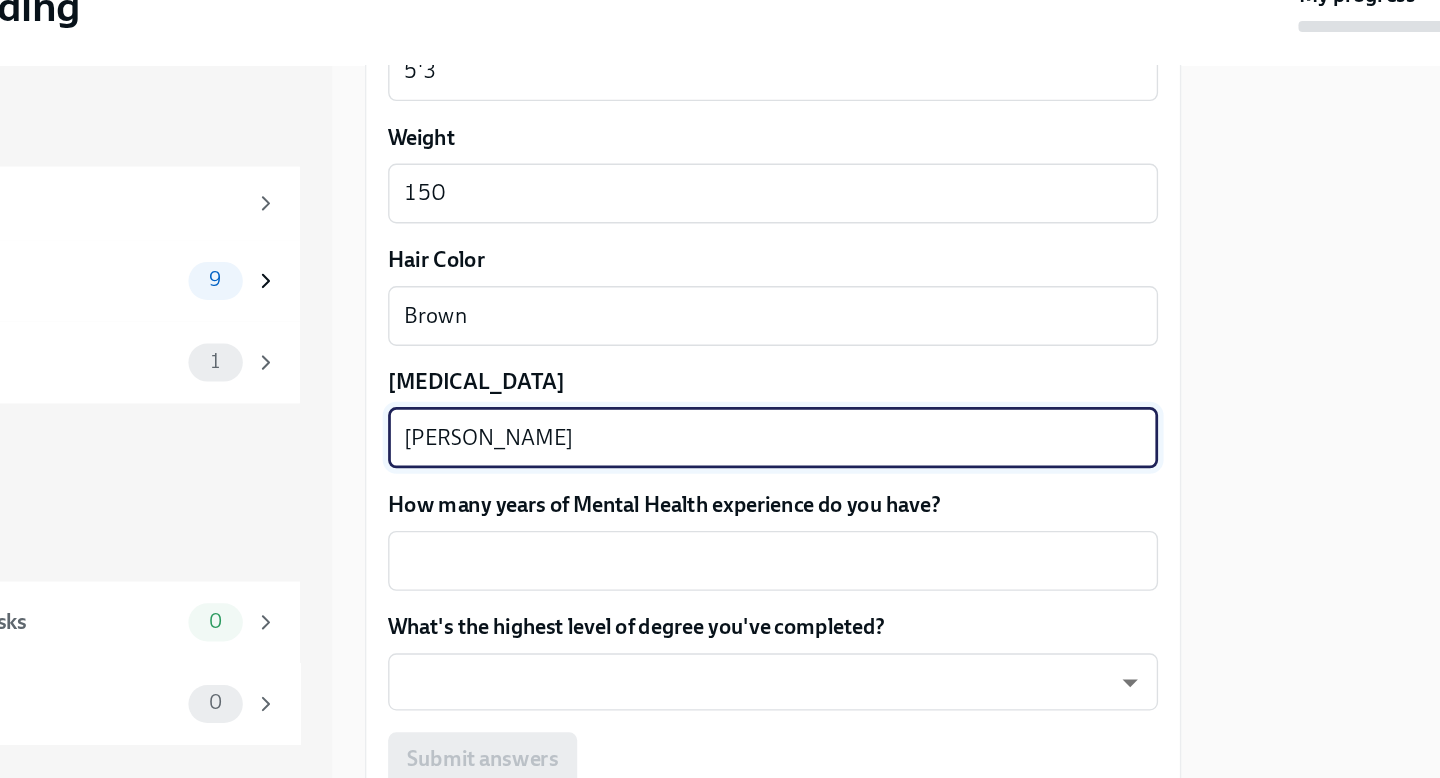 scroll, scrollTop: 1828, scrollLeft: 0, axis: vertical 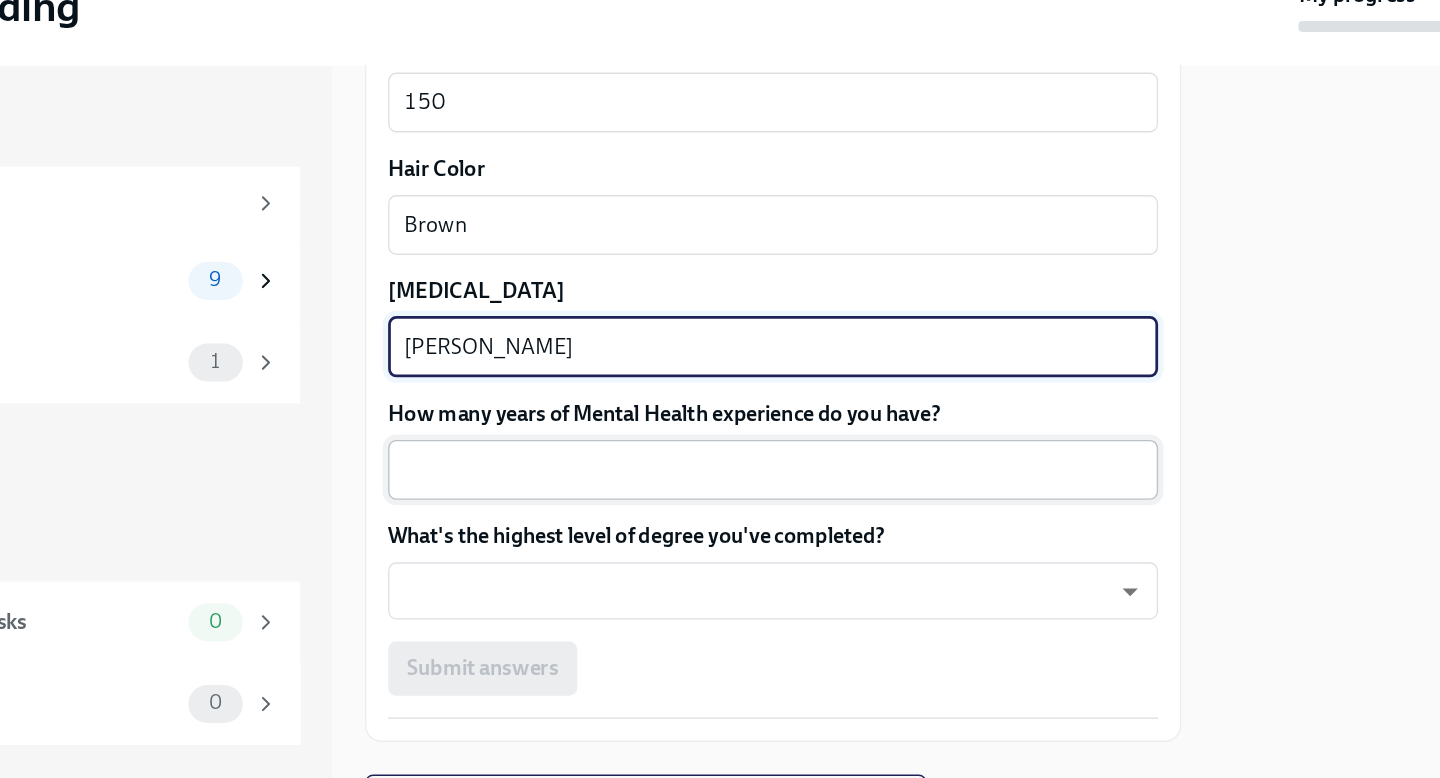 type on "[PERSON_NAME]" 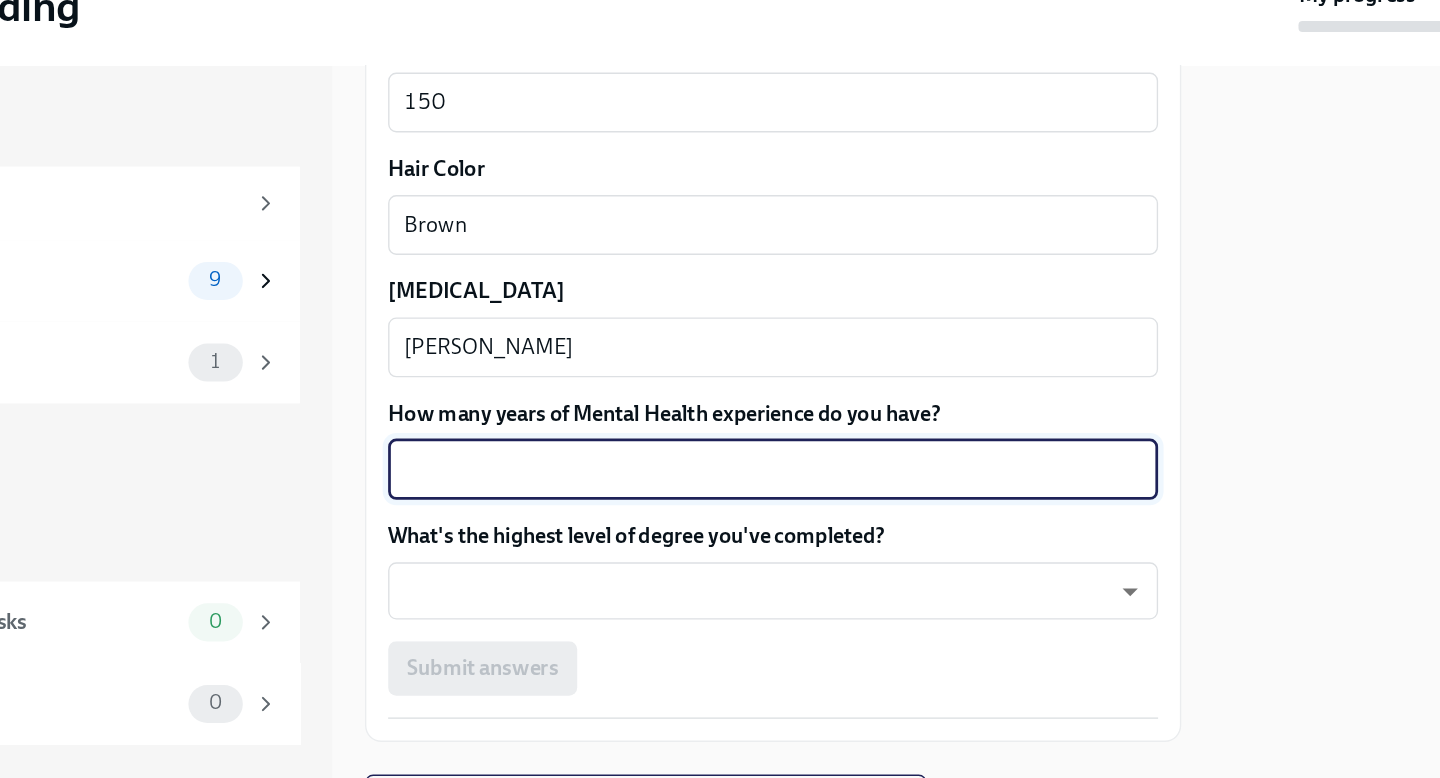 click on "How many years of Mental Health experience do you have?" at bounding box center (740, 473) 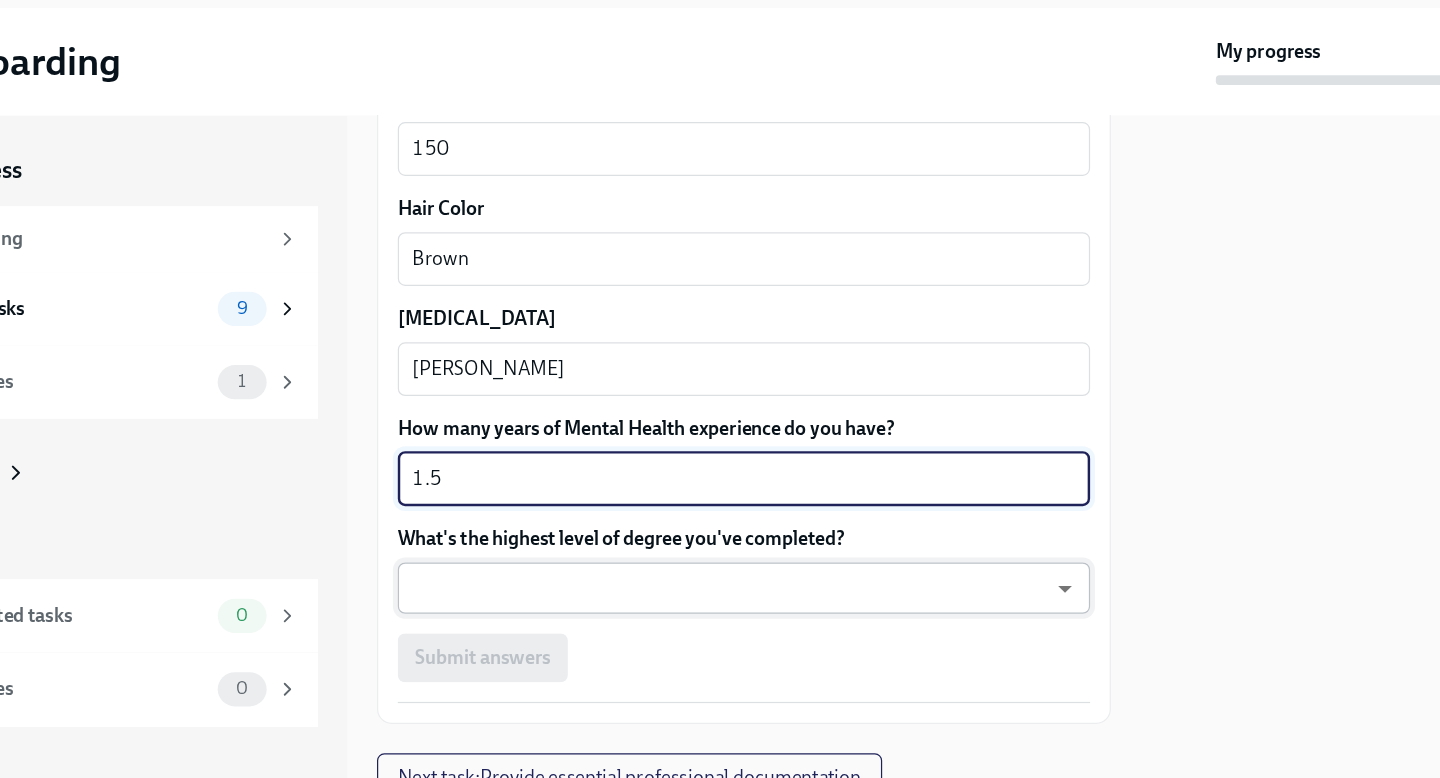 type on "1.5" 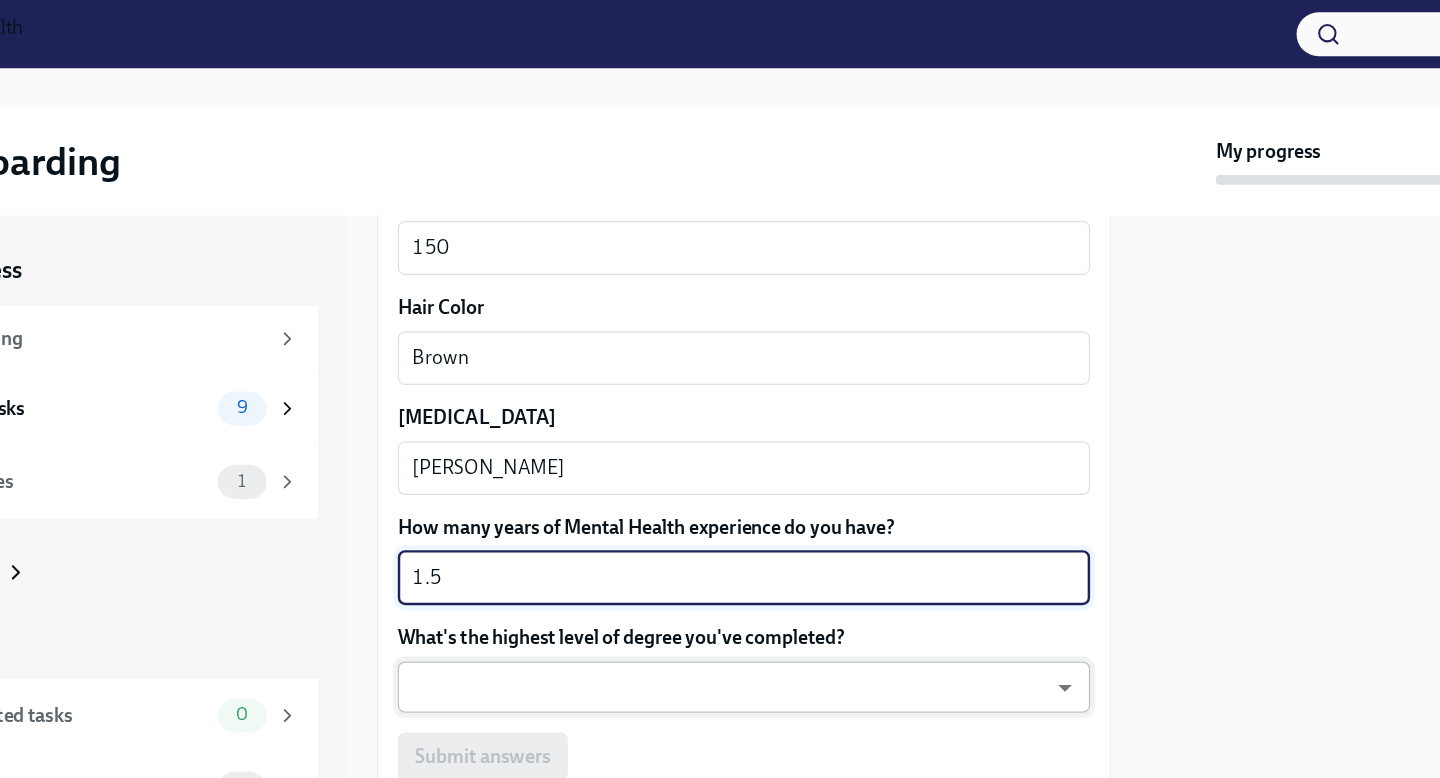 click on "Preboarding My progress 0% In progress Everything To do tasks 9 Messages 1 For later Archived Completed tasks 0 Messages 0 Fill out the onboarding form To Do Due  in a day We need some info from you to start setting you up in payroll and other systems.  Please fill out this form ASAP  Please note each field needs to be completed in order for you to submit.
Note : Please fill out this form as accurately as possible. Several states require specific demographic information that we have to input on your behalf. We understand that some of these questions feel personal to answer, and we appreciate your understanding that this is required for compliance clearance. About you Your preferred first name [PERSON_NAME] x ​ Your legal last name [PERSON_NAME] x ​ Please provide any previous names/ aliases-put None if N/A N/A x ​ Street Address 1 [STREET_ADDRESS] Address 2 ​ Postal Code 29860 ​ City [GEOGRAPHIC_DATA] ​ State/Region SC ​ Country US ​ Date of Birth (MM/DD/YYYY) [DEMOGRAPHIC_DATA] x ​ x ​" at bounding box center [720, 389] 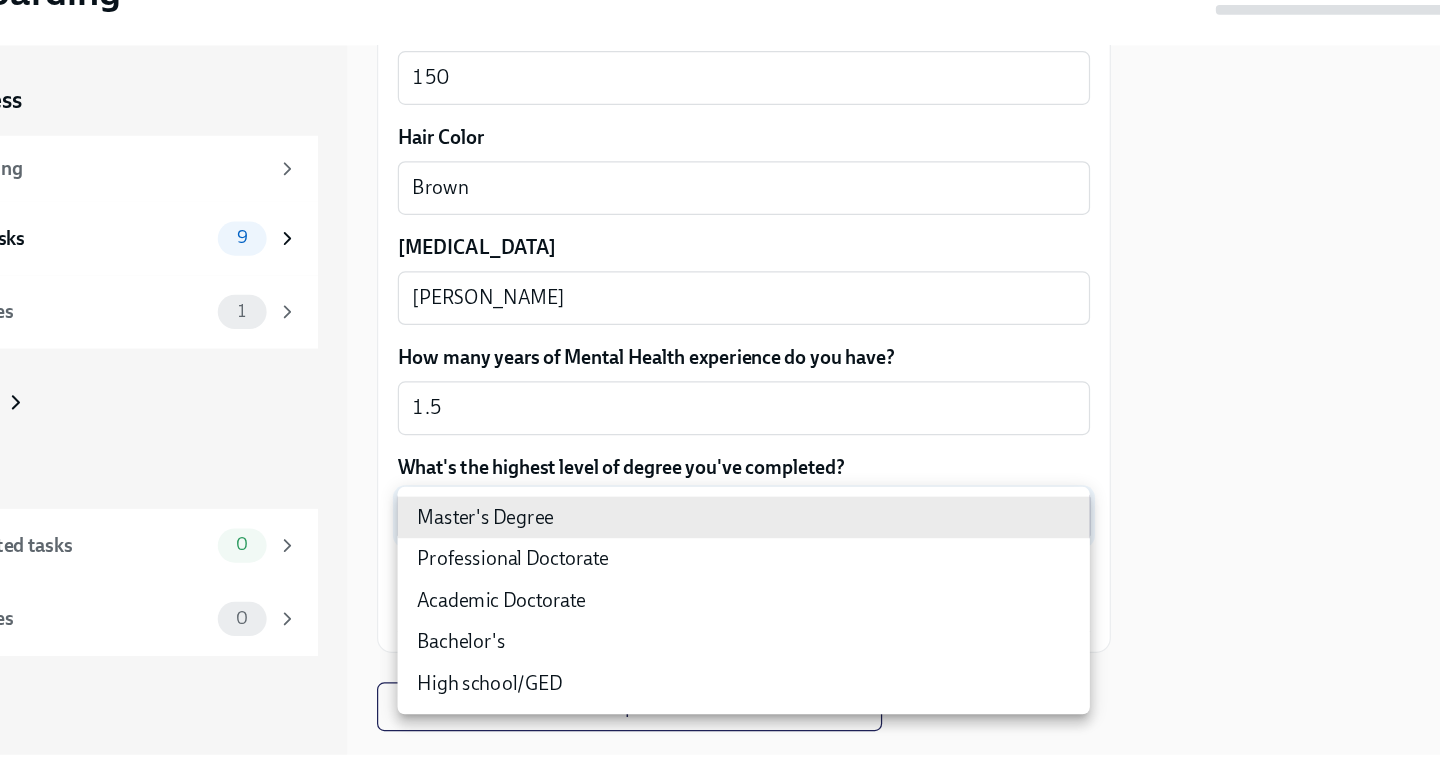 scroll, scrollTop: 0, scrollLeft: 0, axis: both 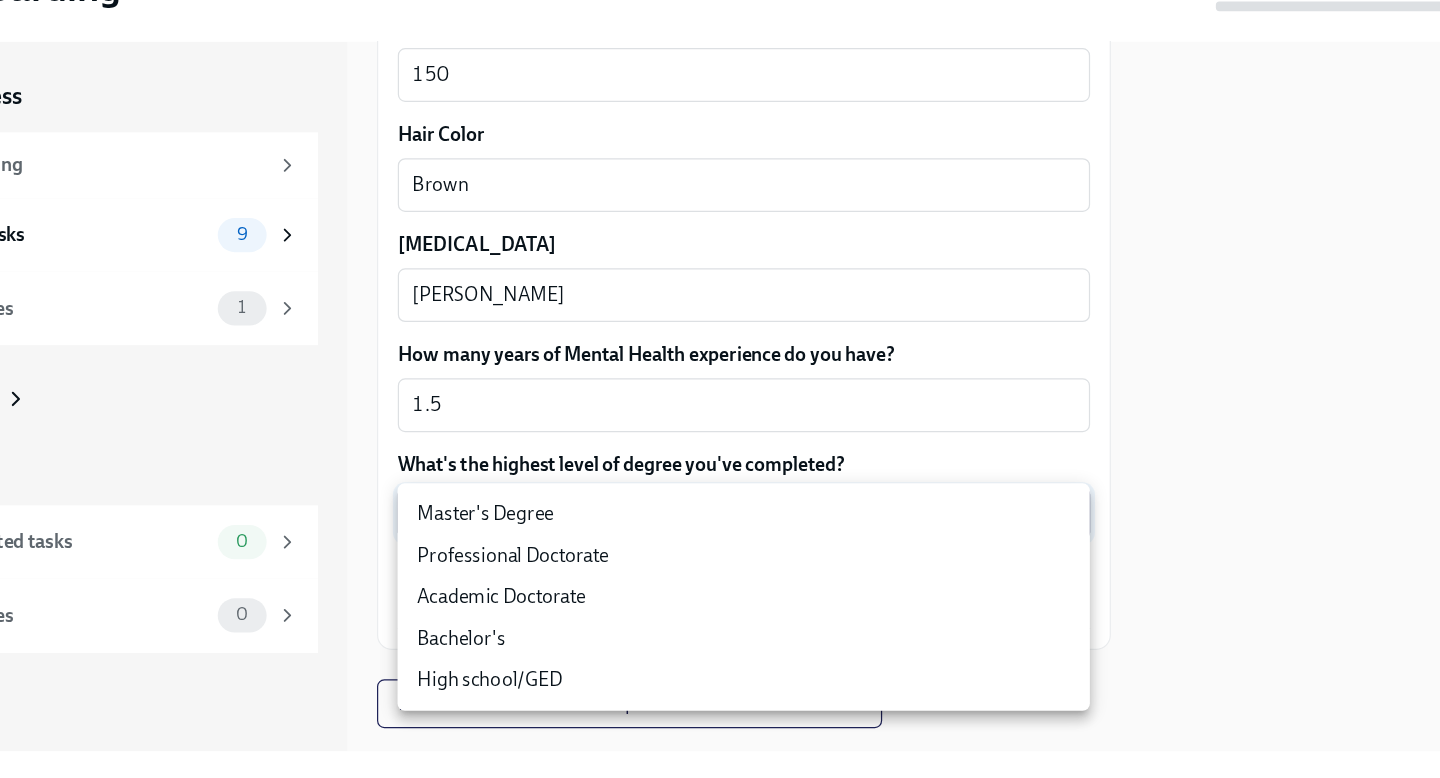 click on "Bachelor's" at bounding box center [740, 664] 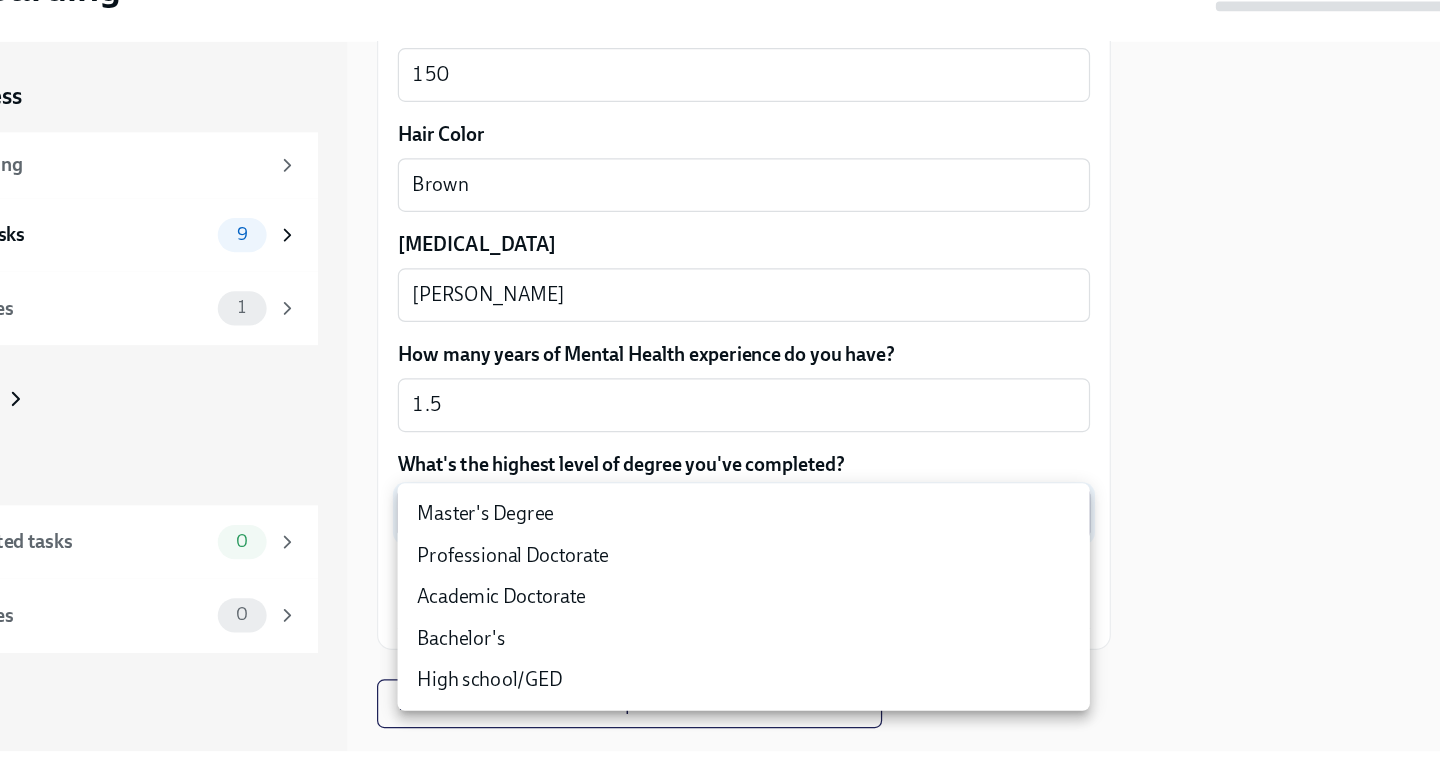 type on "oQxEXK86X" 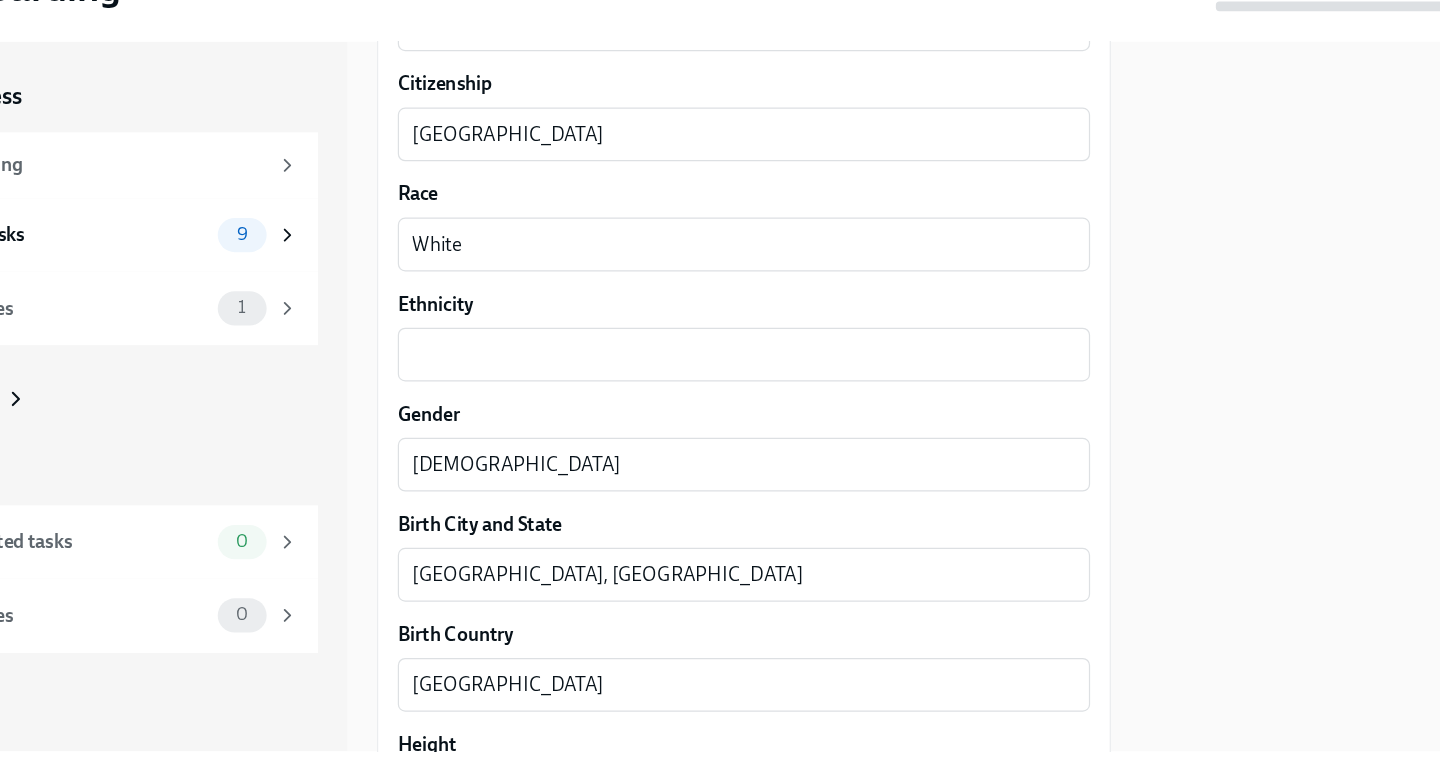 scroll, scrollTop: 1141, scrollLeft: 0, axis: vertical 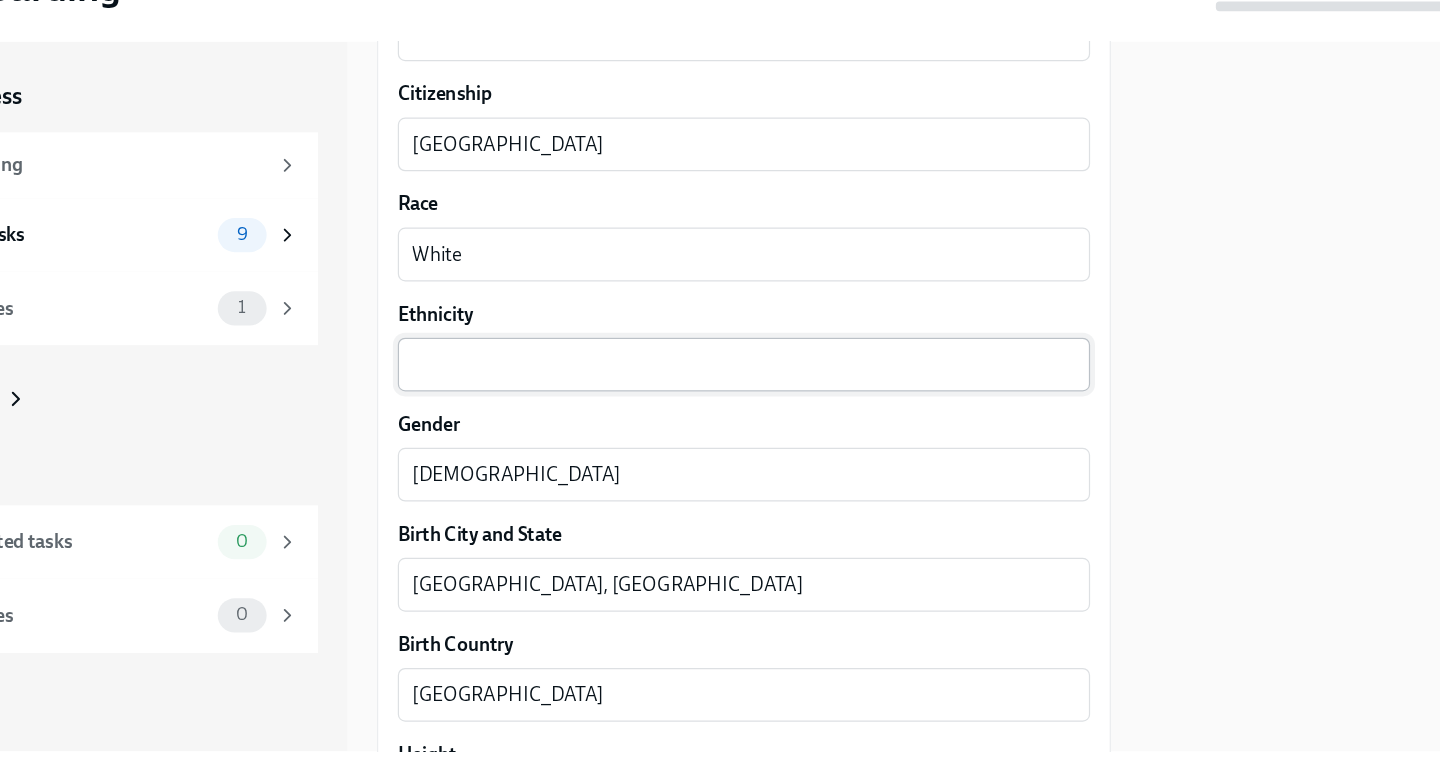 click on "Ethnicity" at bounding box center [740, 440] 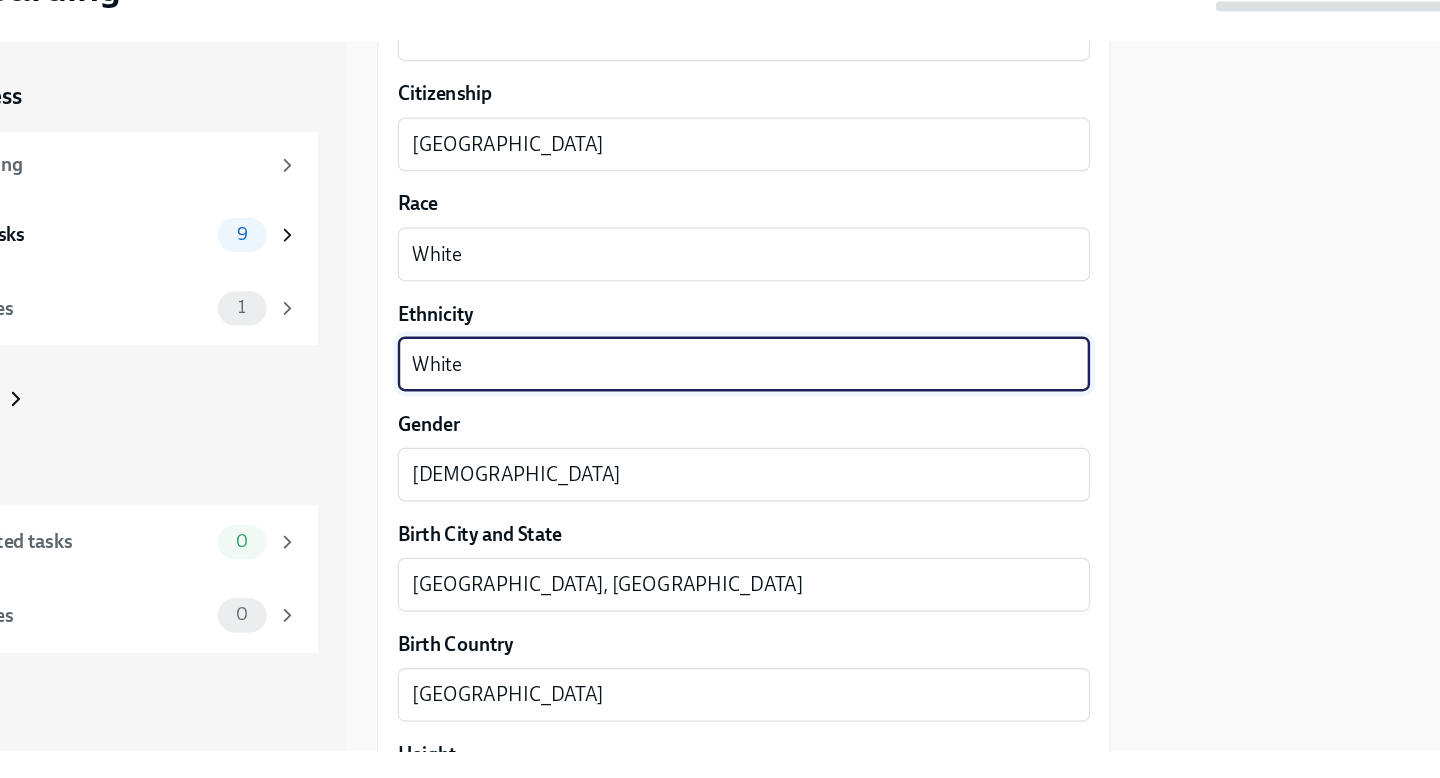 scroll, scrollTop: 0, scrollLeft: 0, axis: both 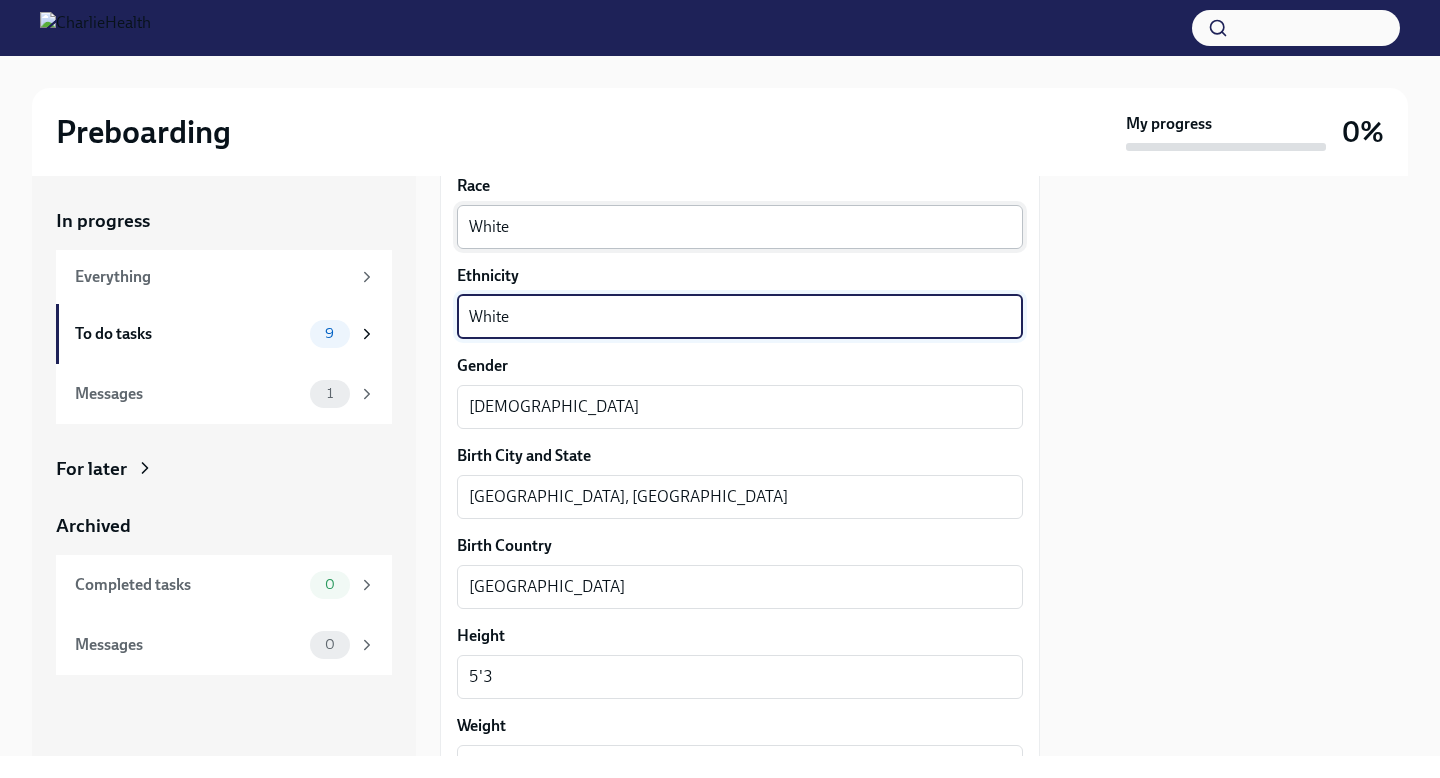 type on "White" 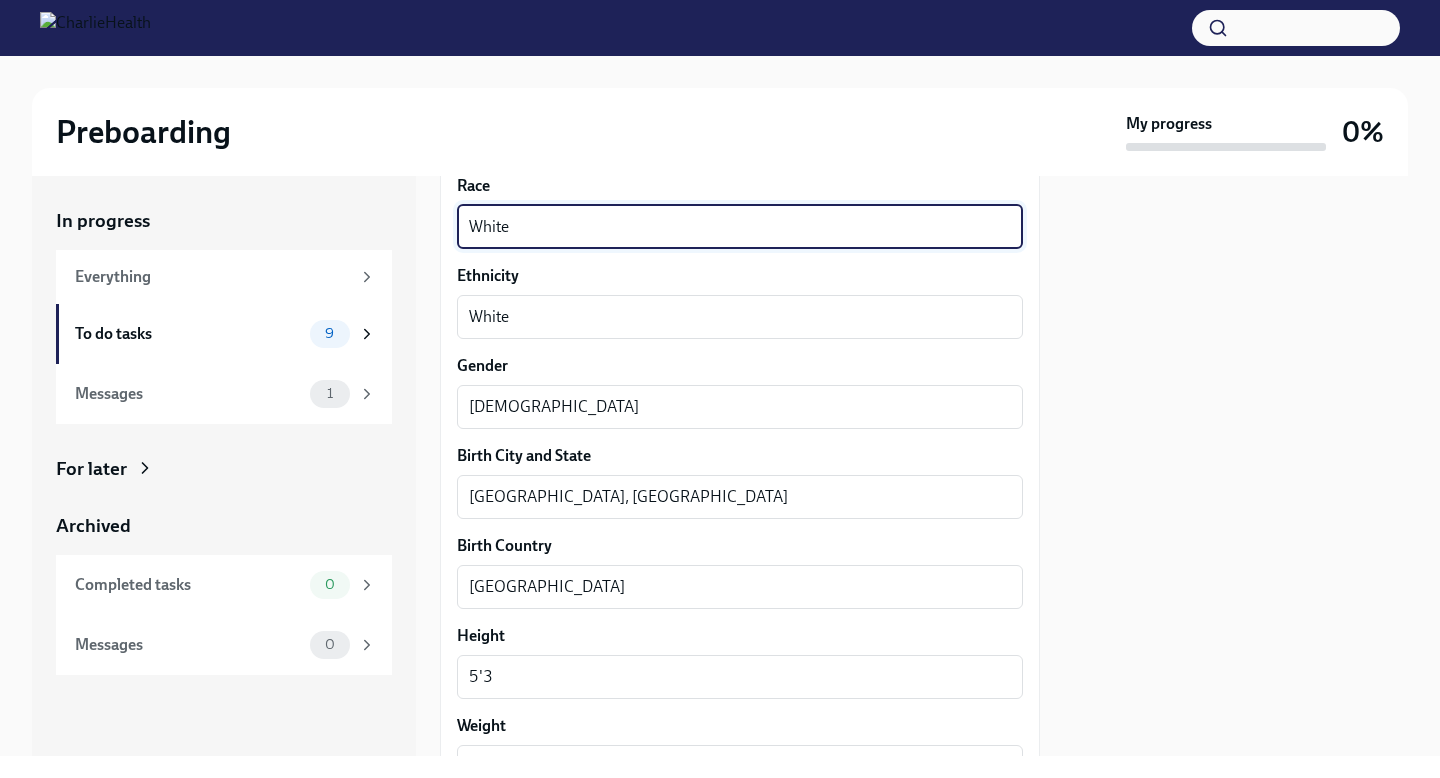 drag, startPoint x: 521, startPoint y: 232, endPoint x: 402, endPoint y: 231, distance: 119.0042 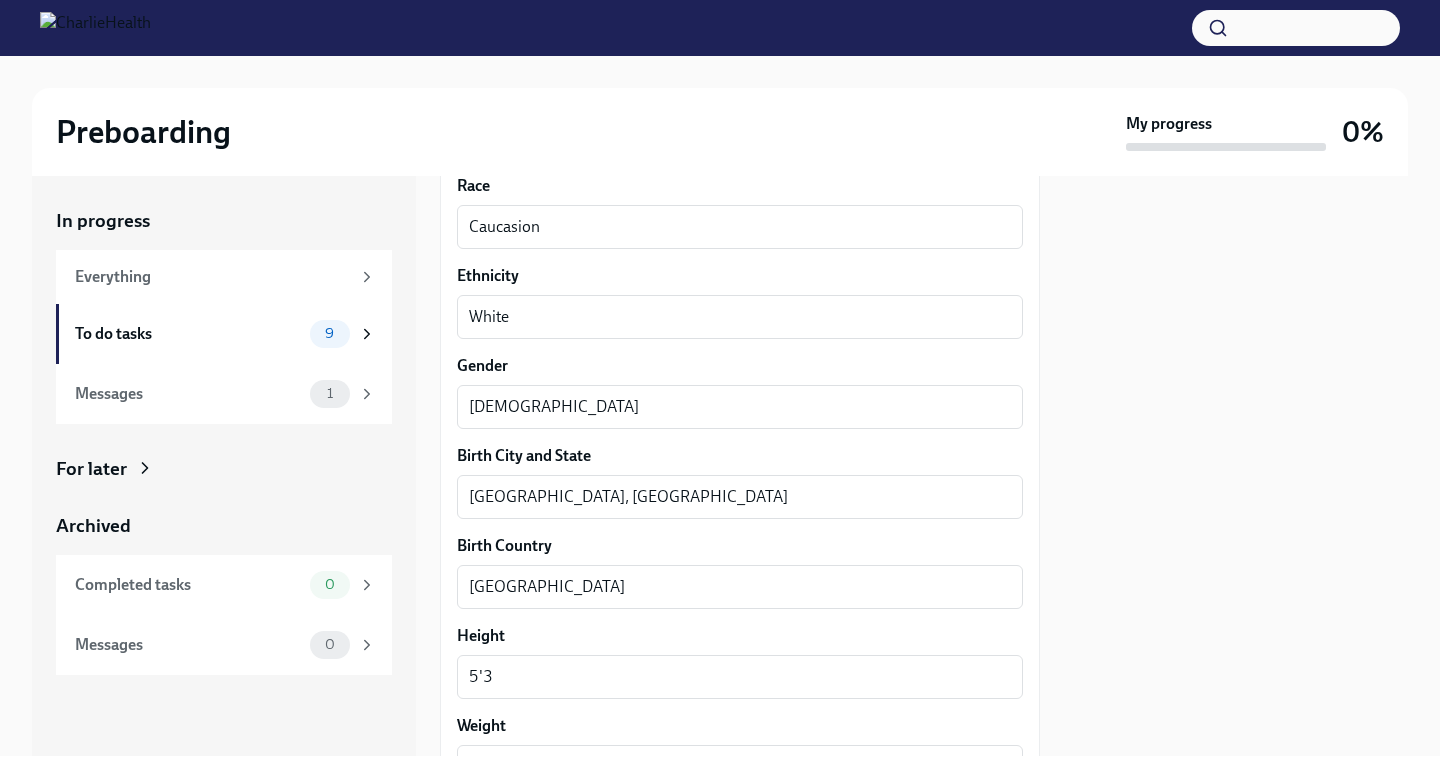 click on "Gender" at bounding box center (740, 366) 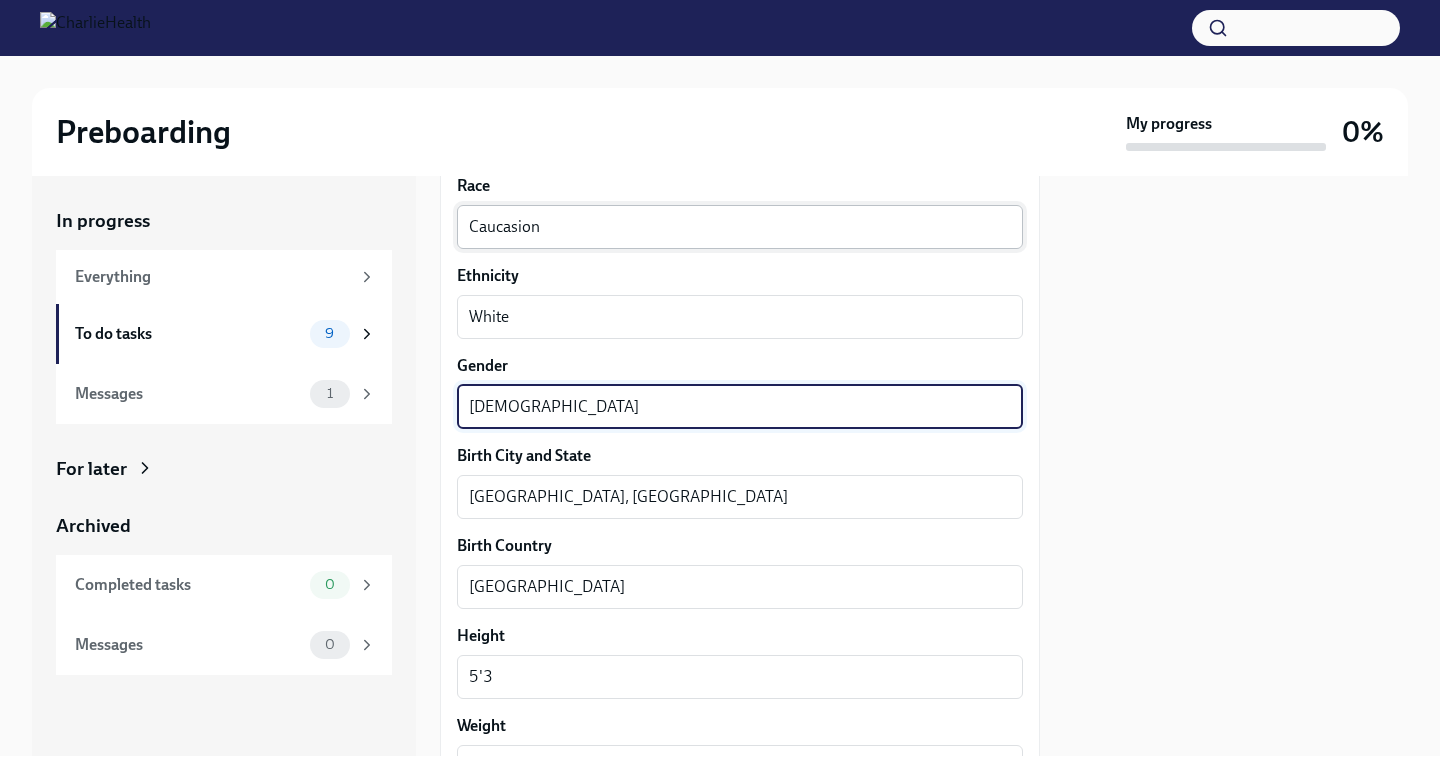 click on "Caucasion" at bounding box center (740, 227) 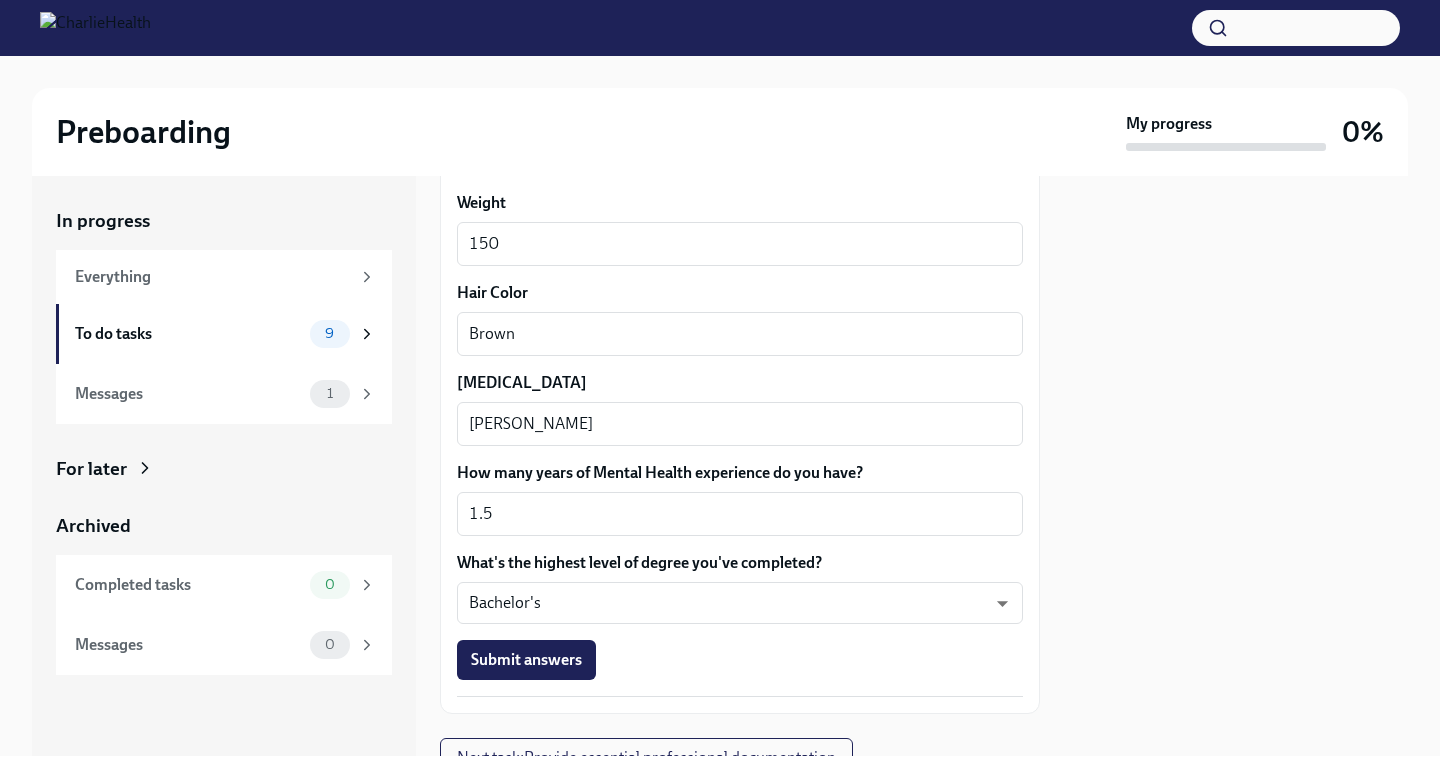 scroll, scrollTop: 1873, scrollLeft: 0, axis: vertical 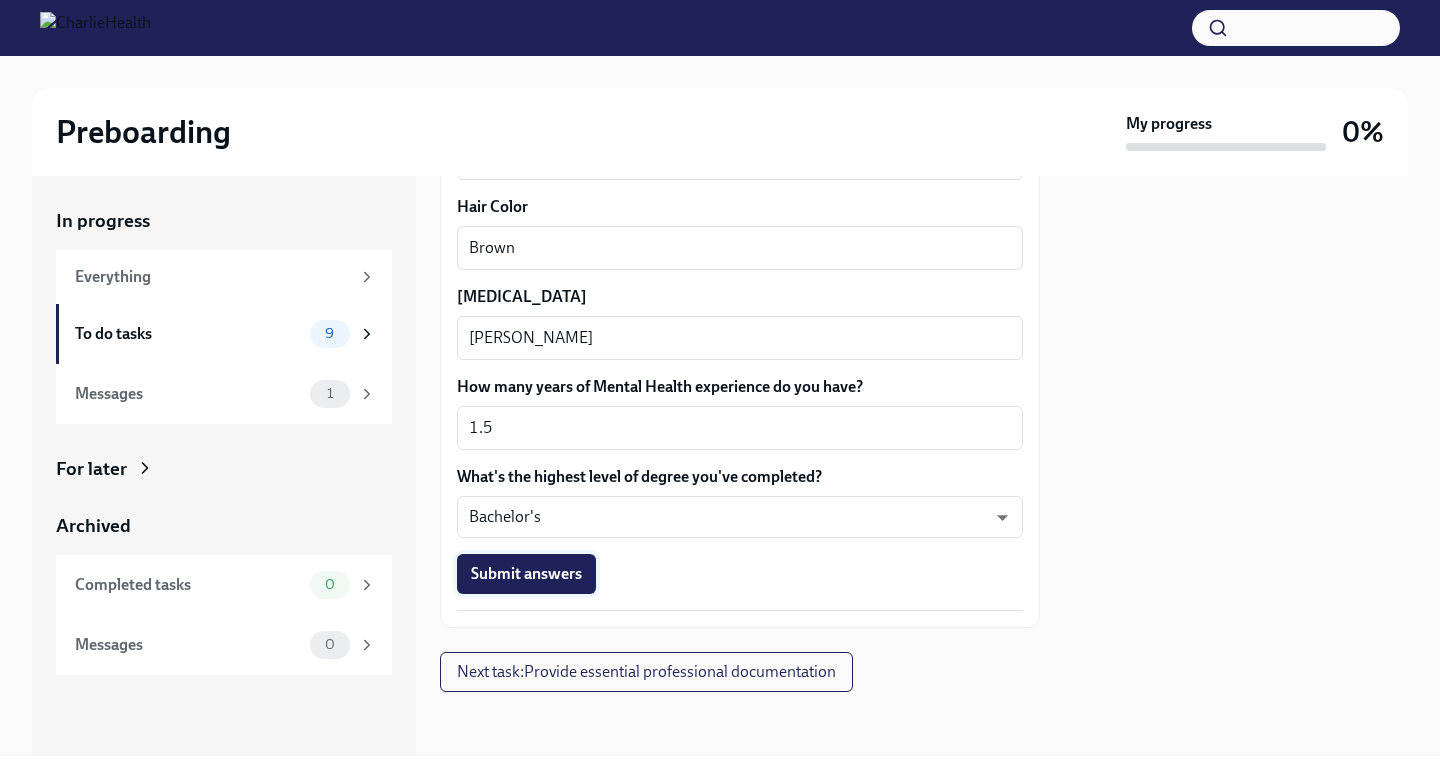 type on "Caucasian" 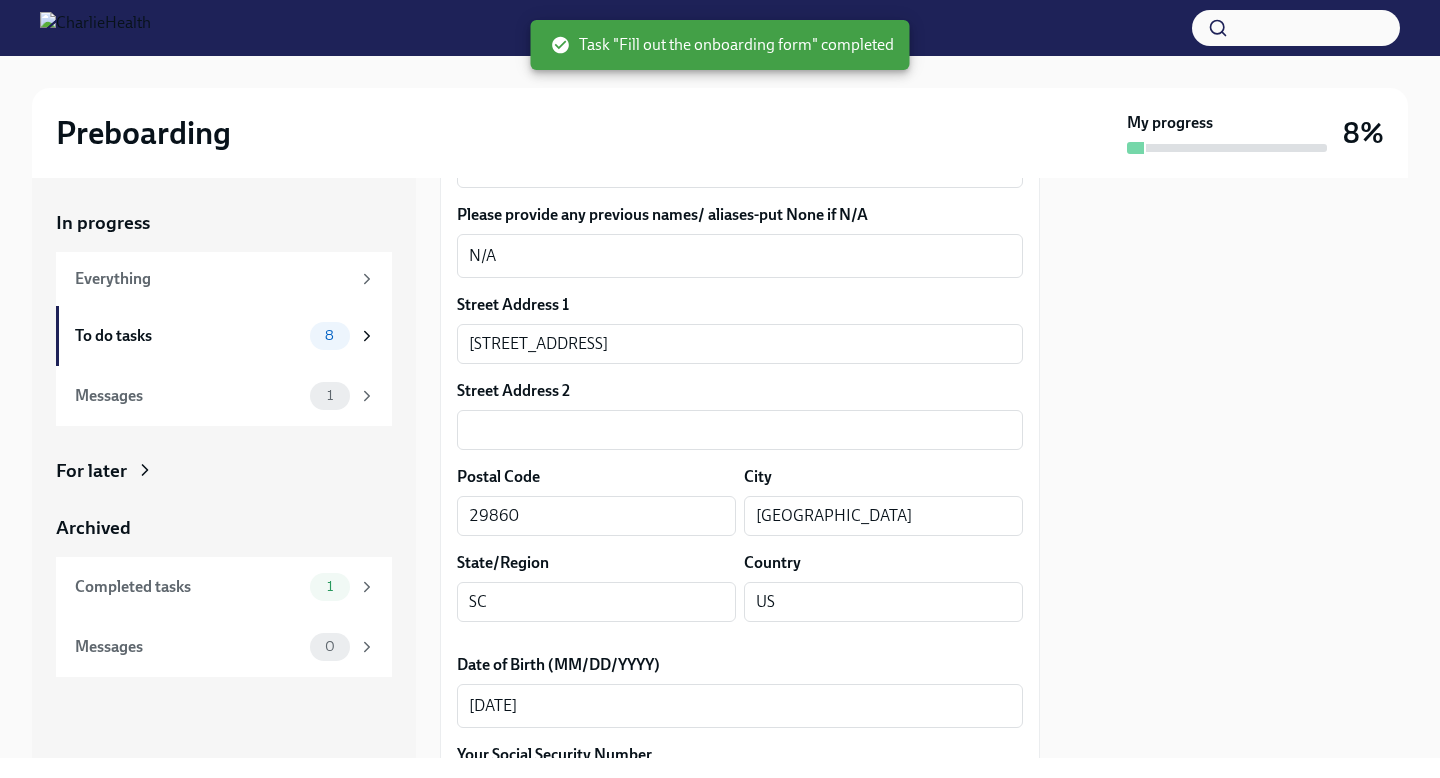 scroll, scrollTop: 0, scrollLeft: 0, axis: both 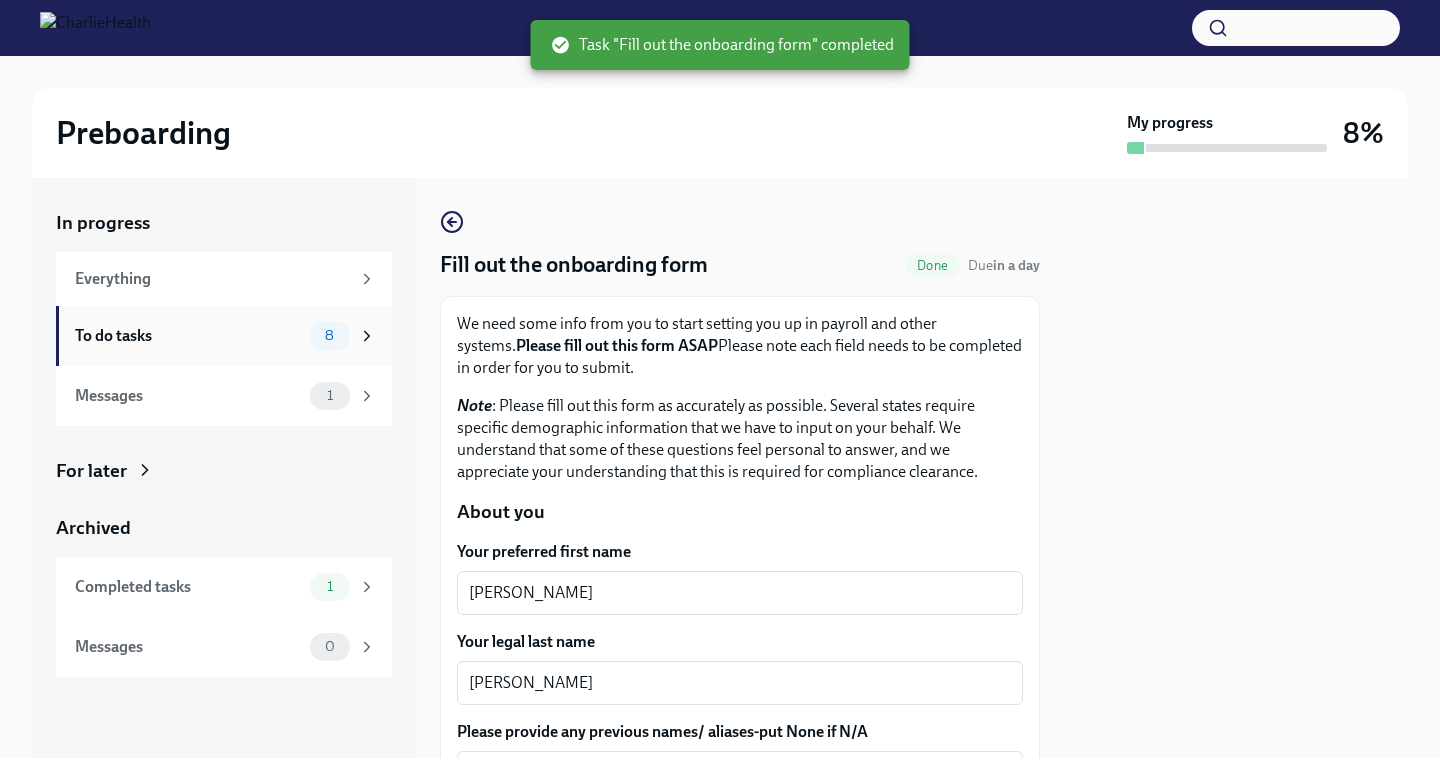click on "8" at bounding box center [330, 336] 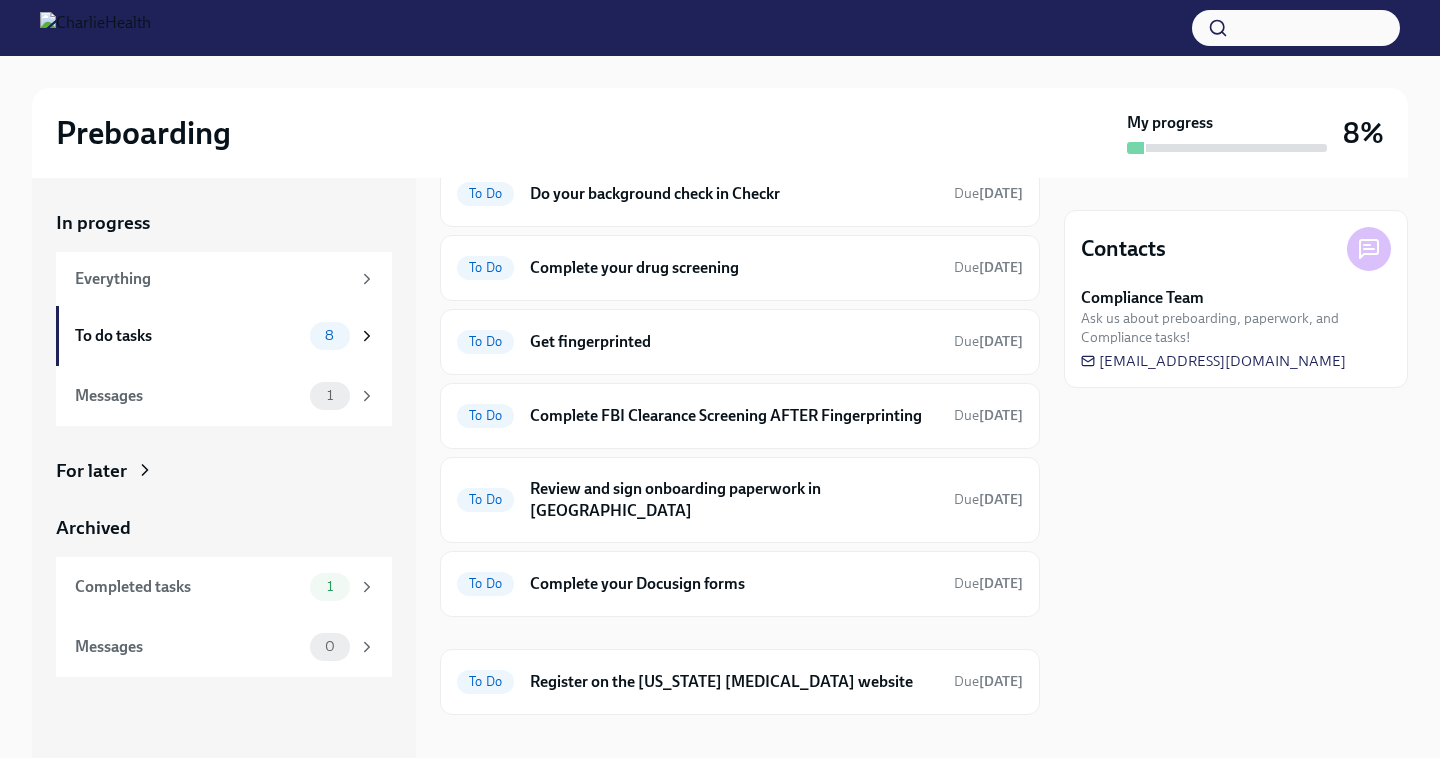 scroll, scrollTop: 0, scrollLeft: 0, axis: both 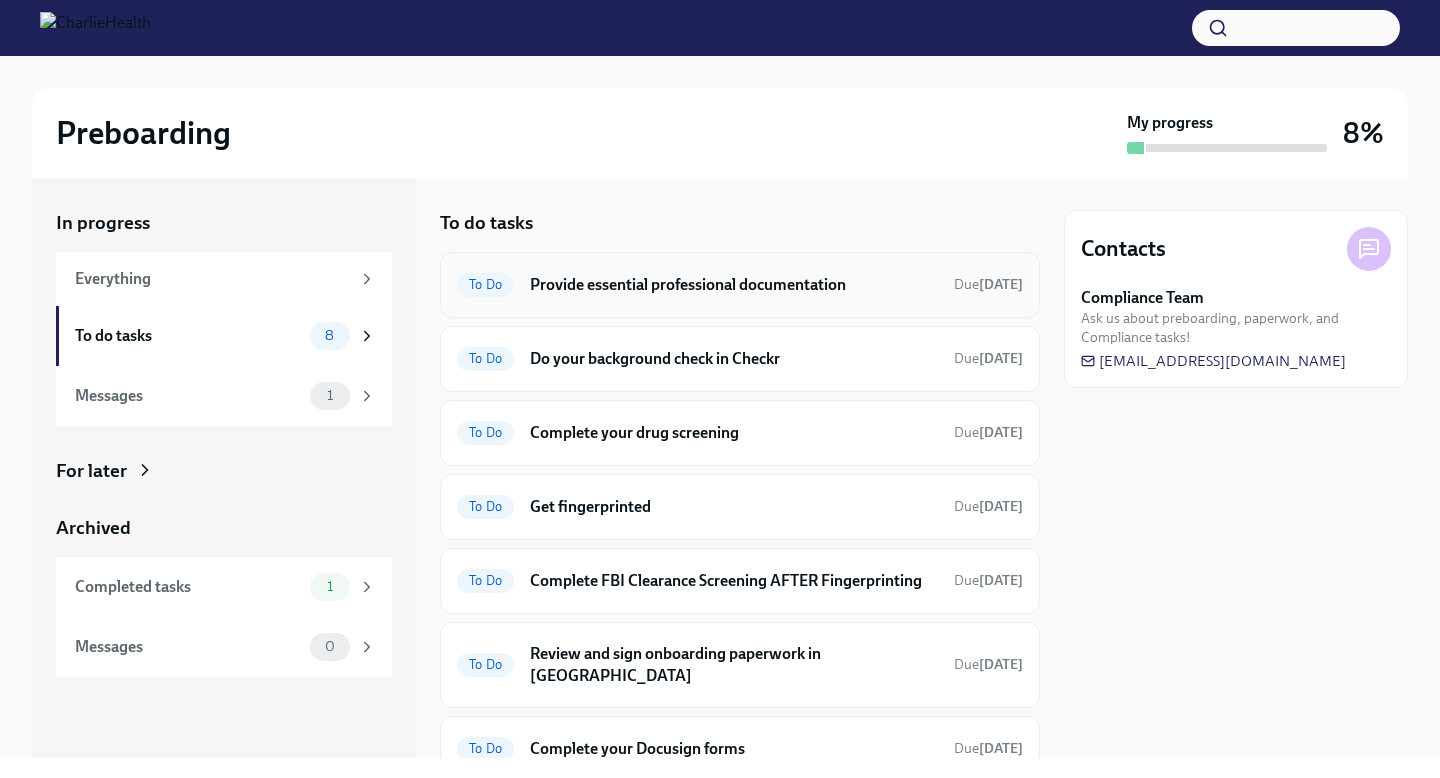 click on "To Do Provide essential professional documentation Due  [DATE]" at bounding box center (740, 285) 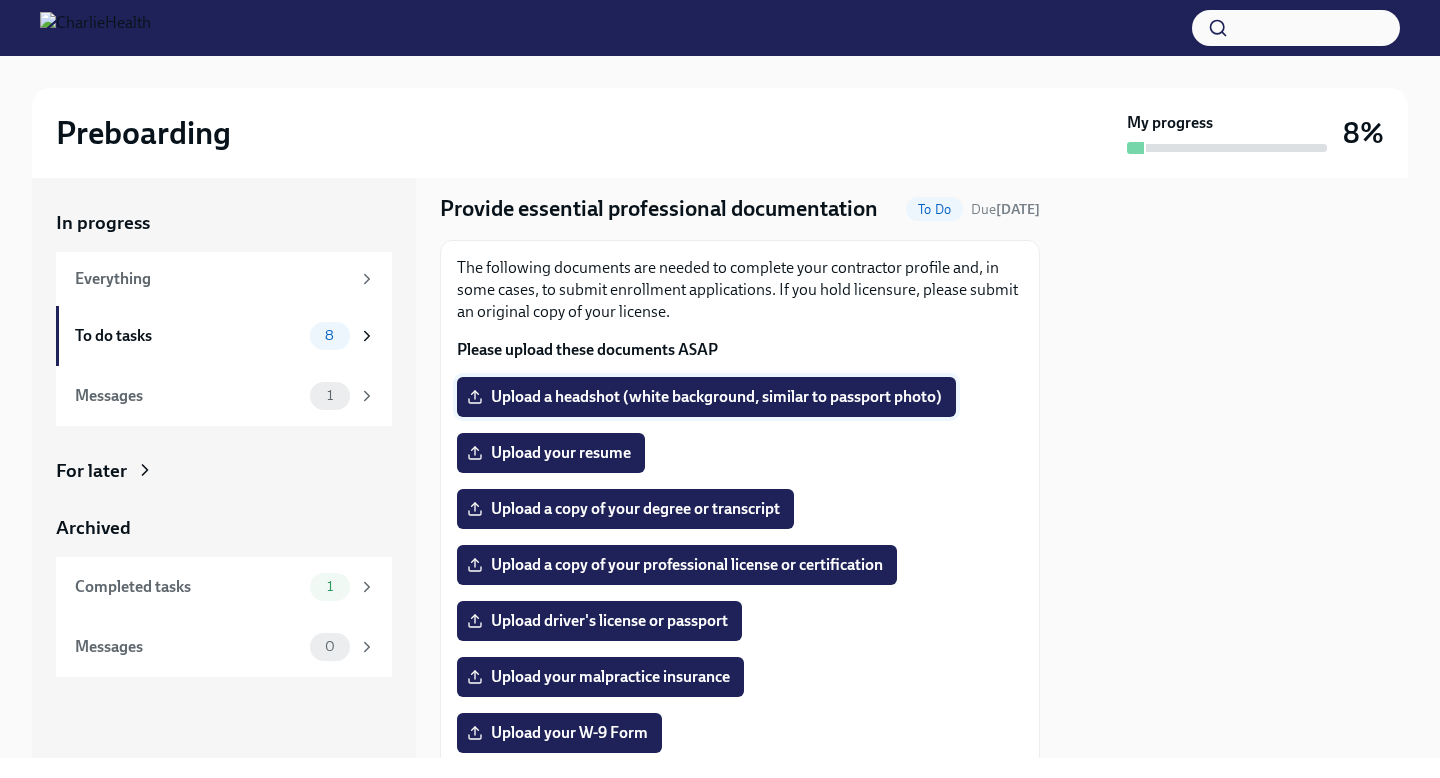 scroll, scrollTop: 72, scrollLeft: 0, axis: vertical 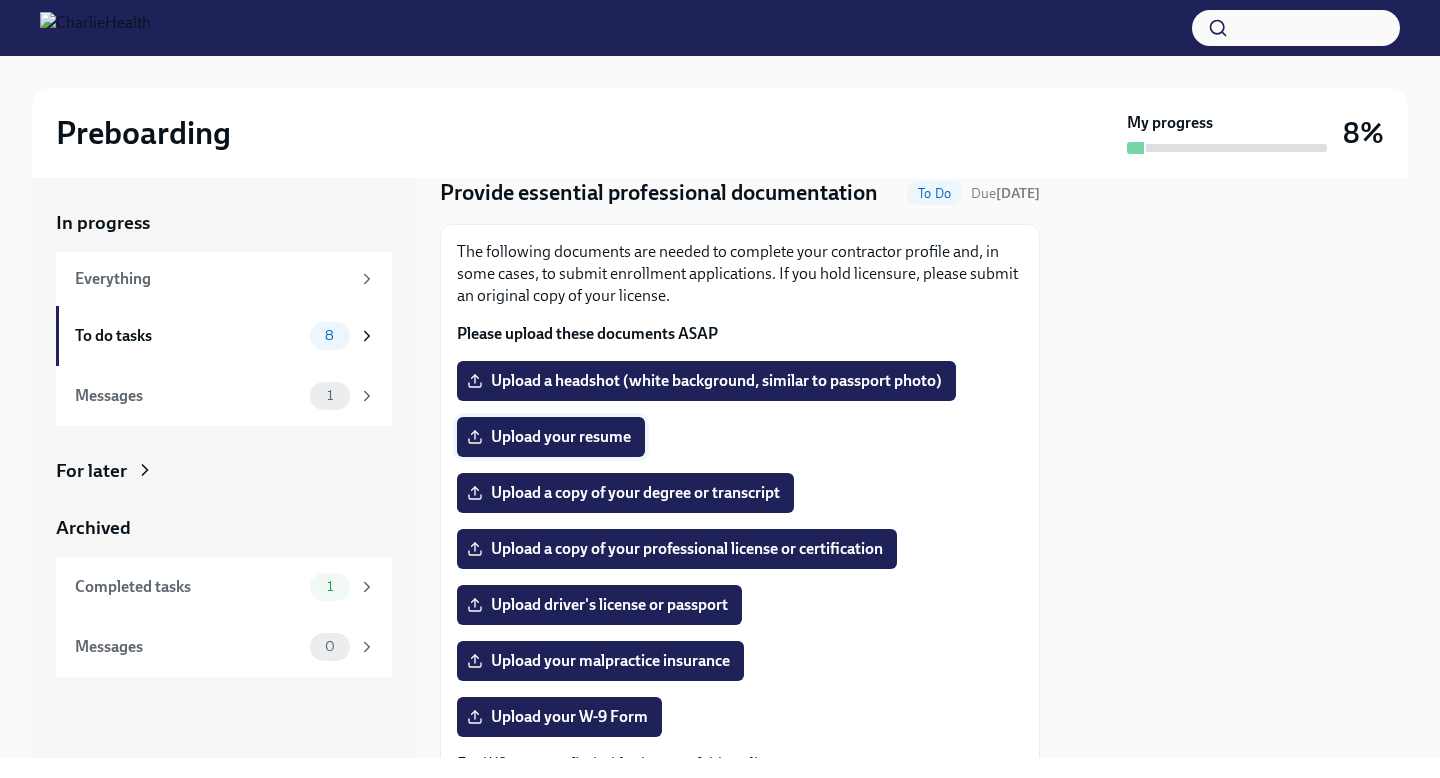 click on "Upload your resume" at bounding box center [551, 437] 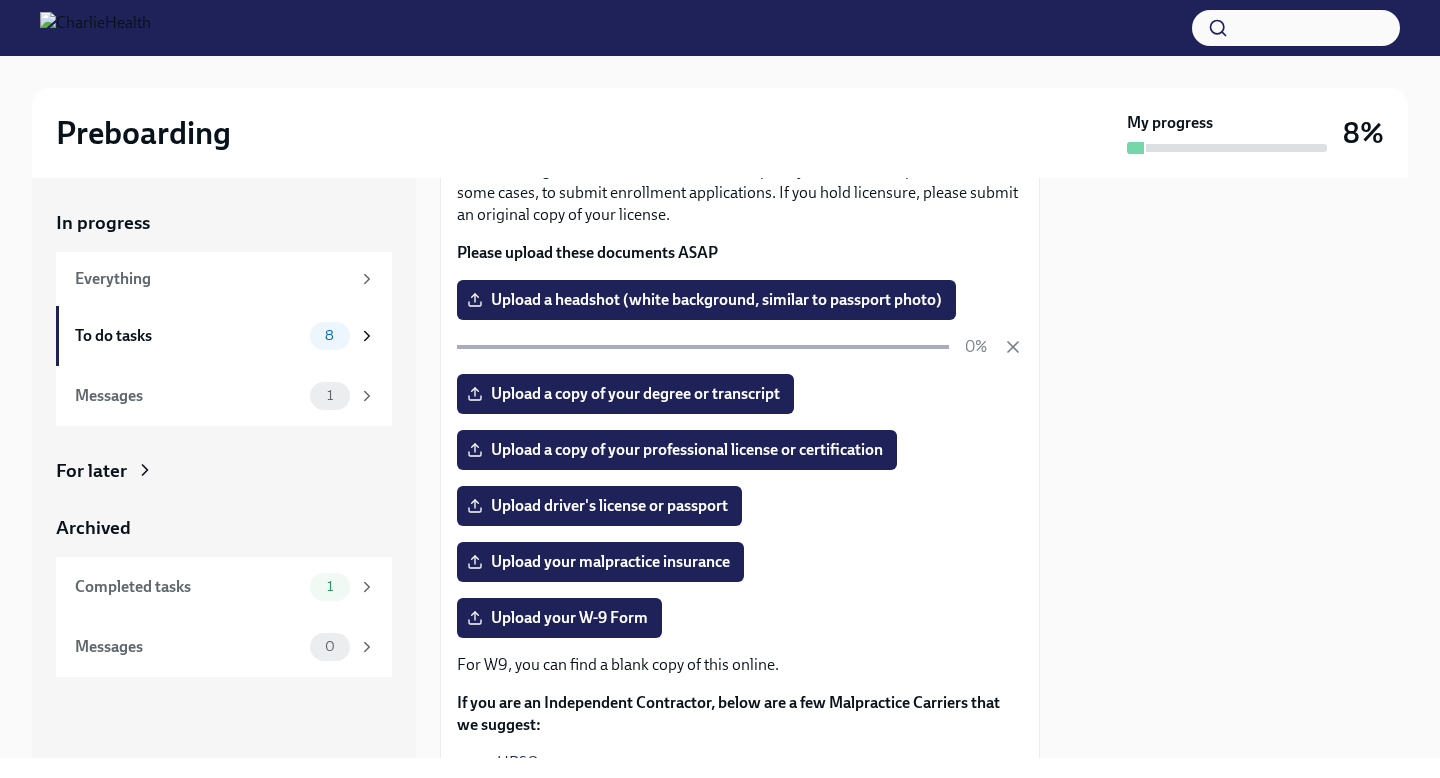 scroll, scrollTop: 167, scrollLeft: 0, axis: vertical 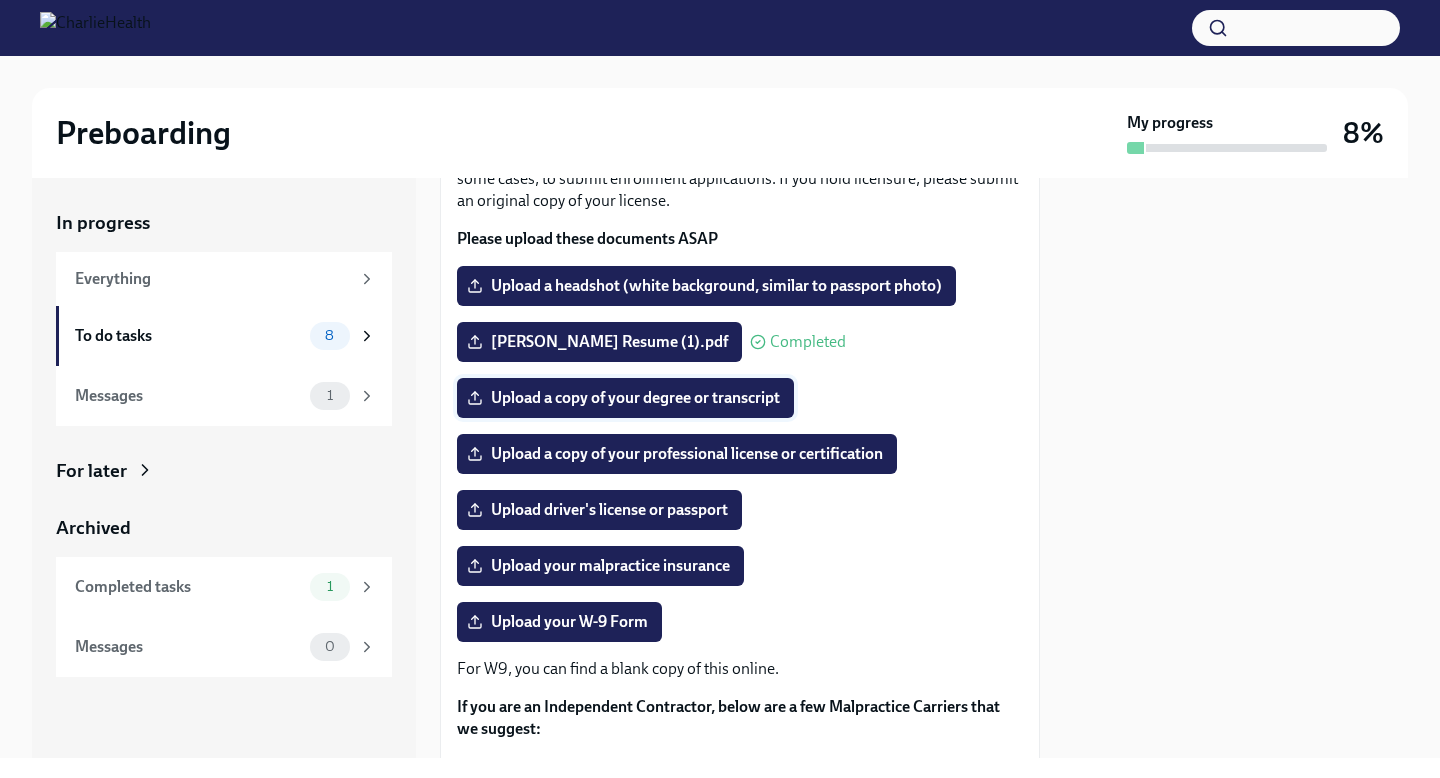 click on "Upload a copy of your degree or transcript" at bounding box center [625, 398] 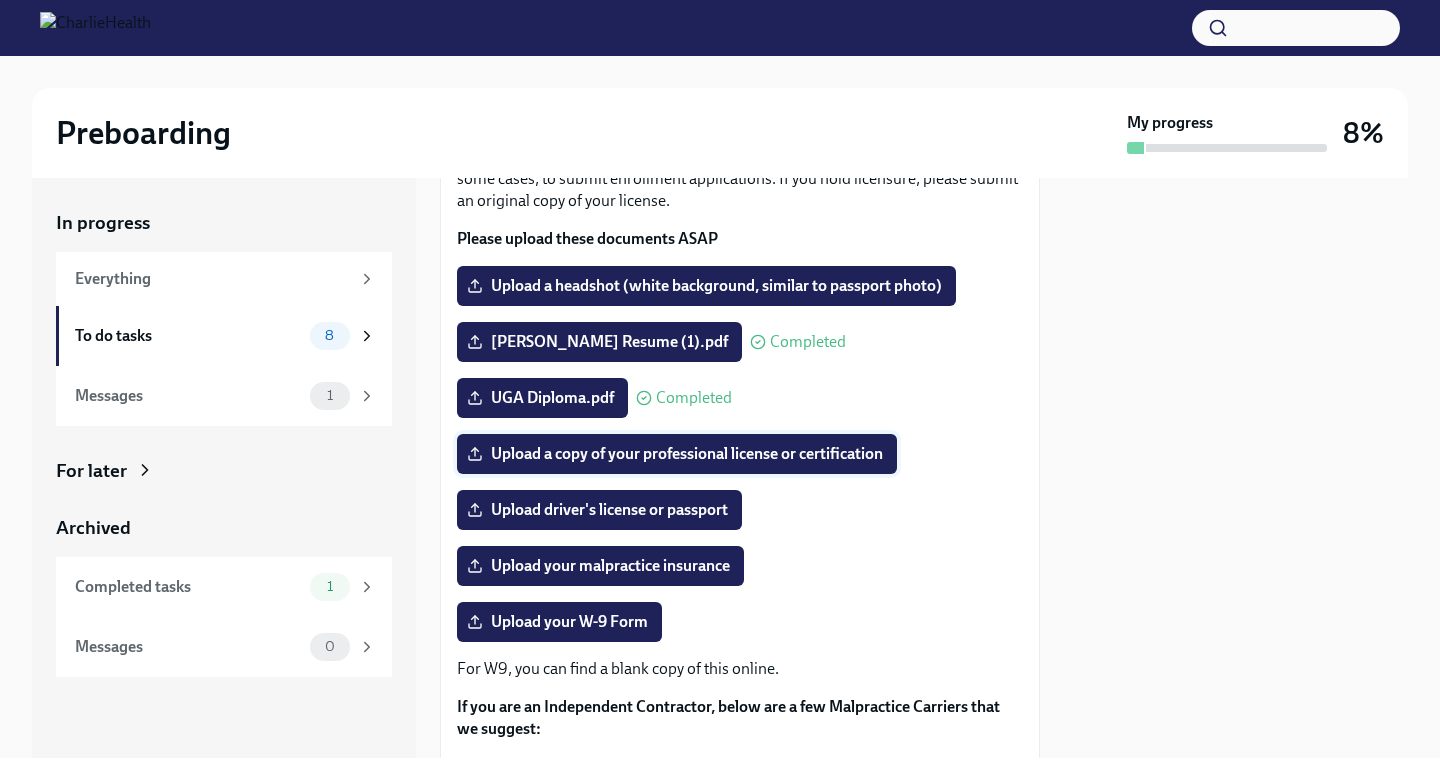 click on "Upload a copy of your professional license or certification" at bounding box center [677, 454] 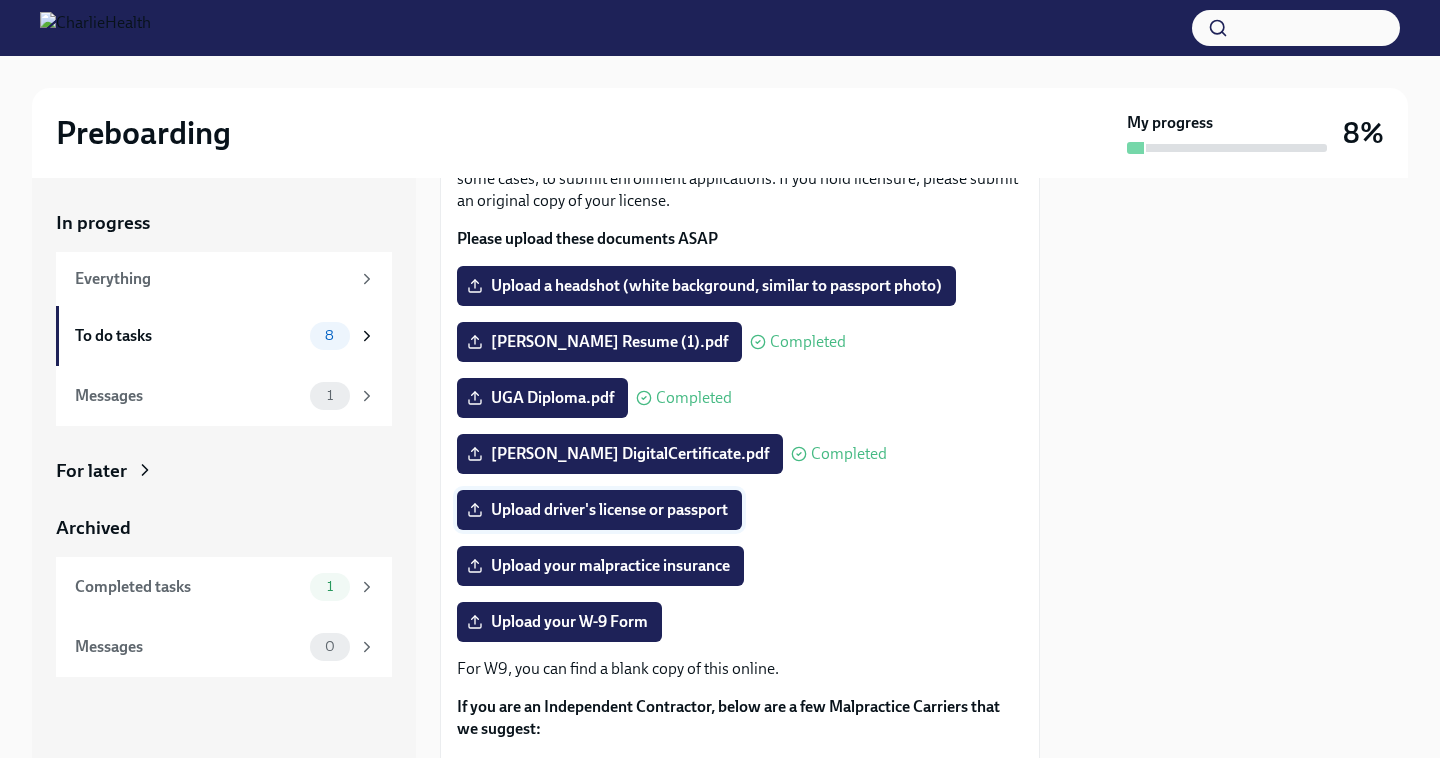 click on "Upload driver's license or passport" at bounding box center [599, 510] 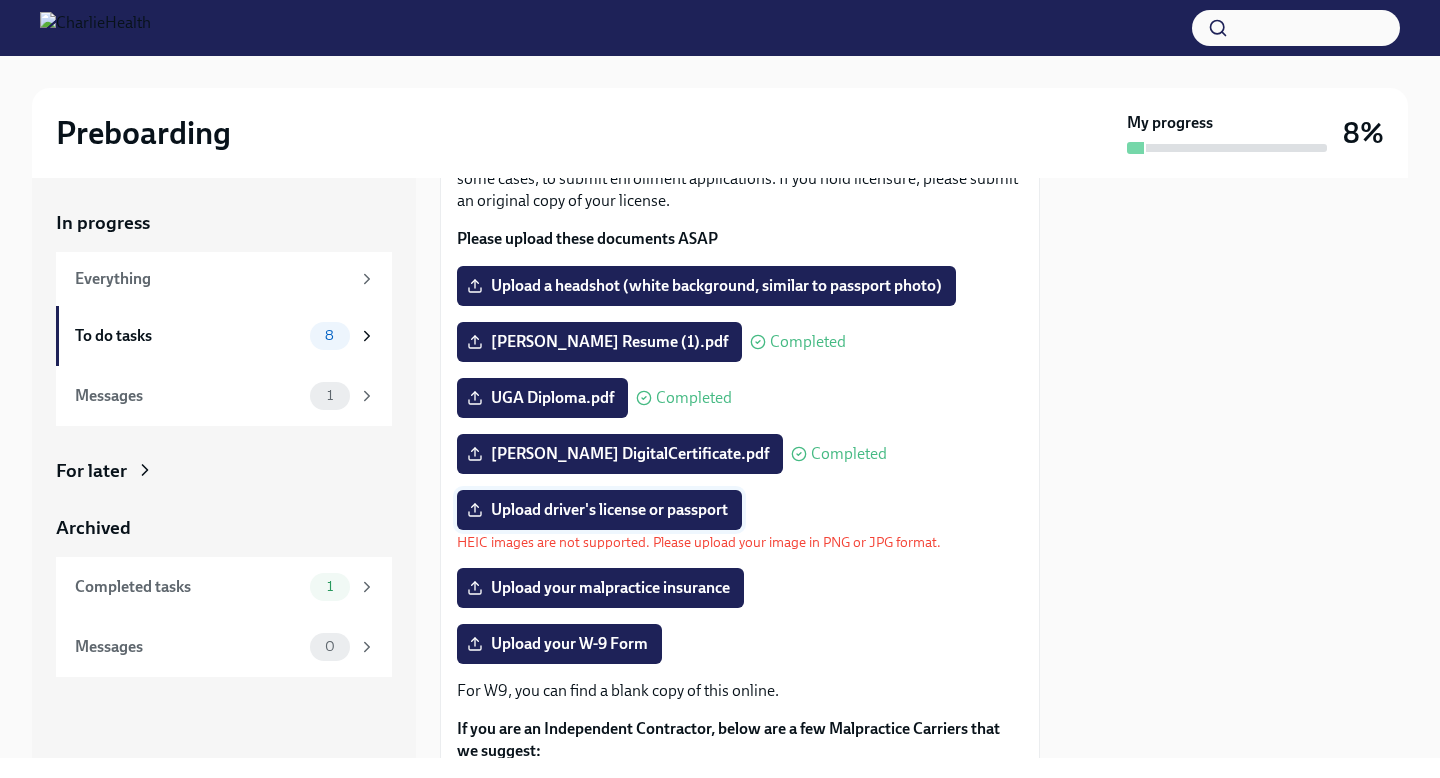 click on "Upload driver's license or passport" at bounding box center [599, 510] 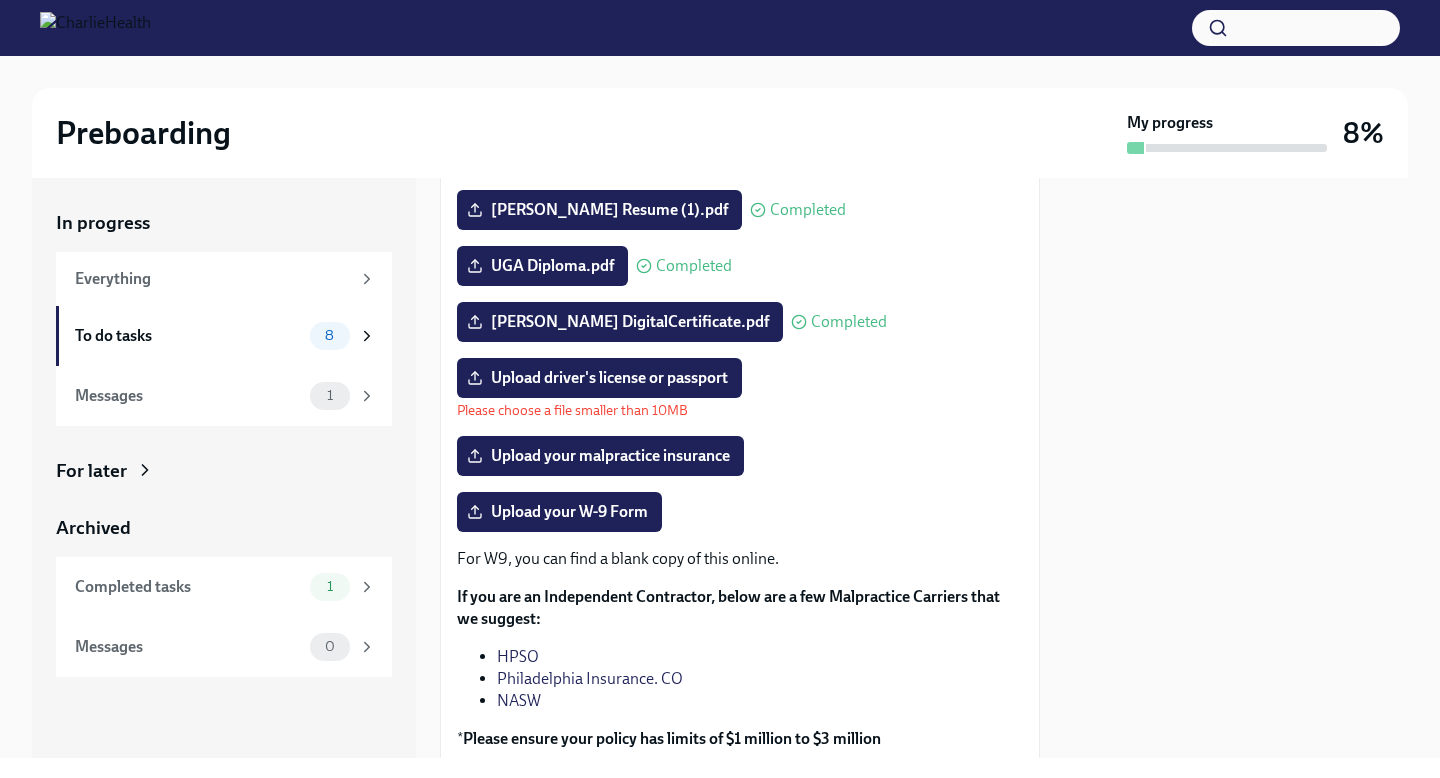 scroll, scrollTop: 323, scrollLeft: 0, axis: vertical 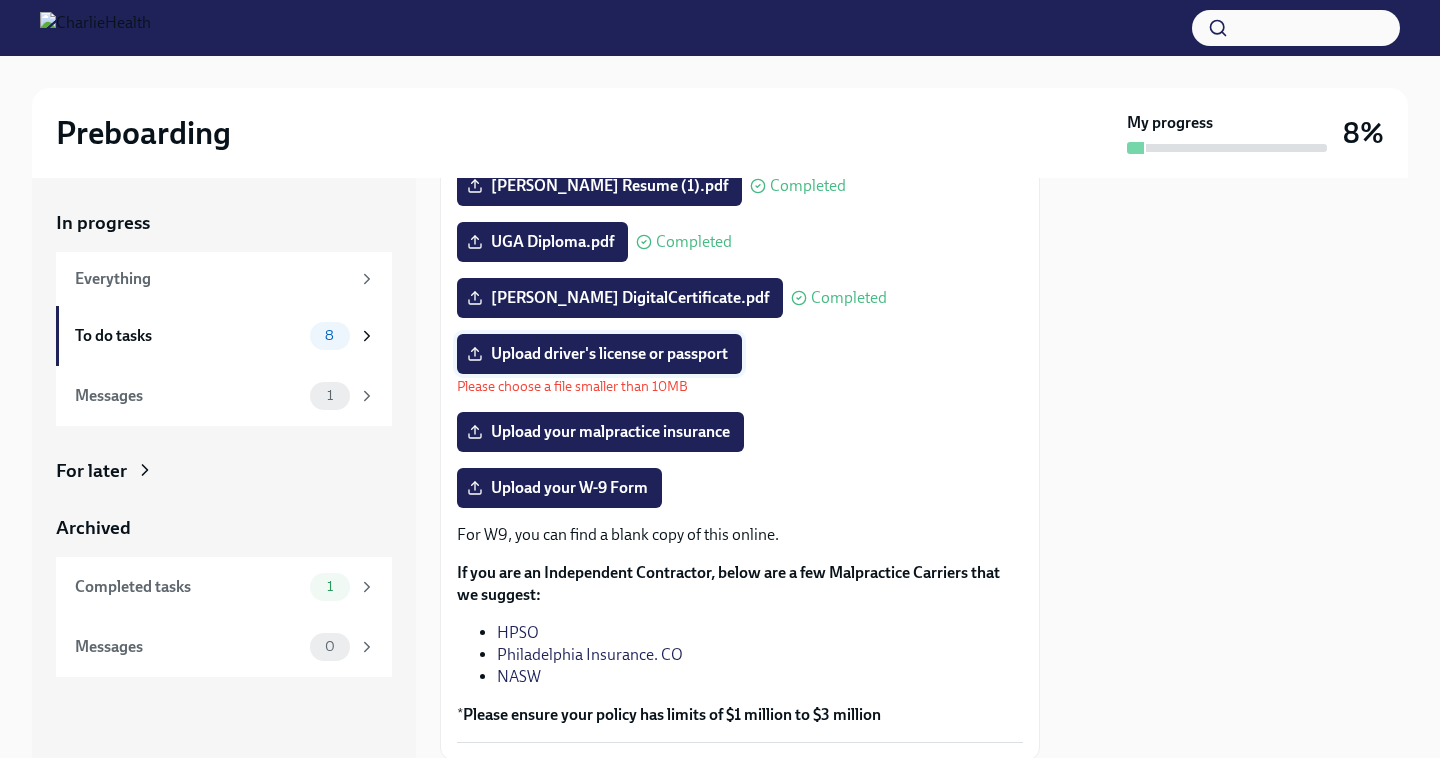 click on "Upload driver's license or passport" at bounding box center [599, 354] 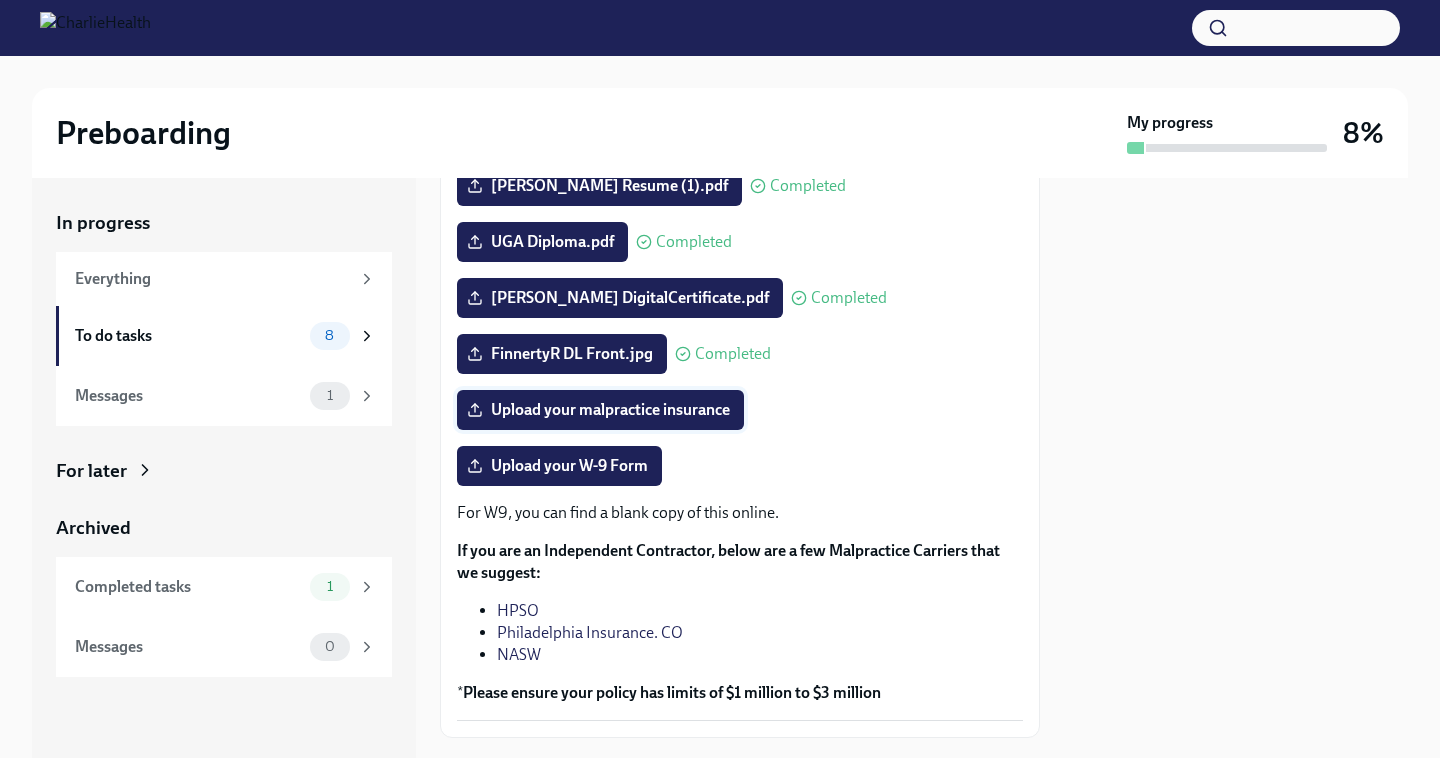 click on "Upload your malpractice insurance" at bounding box center (600, 410) 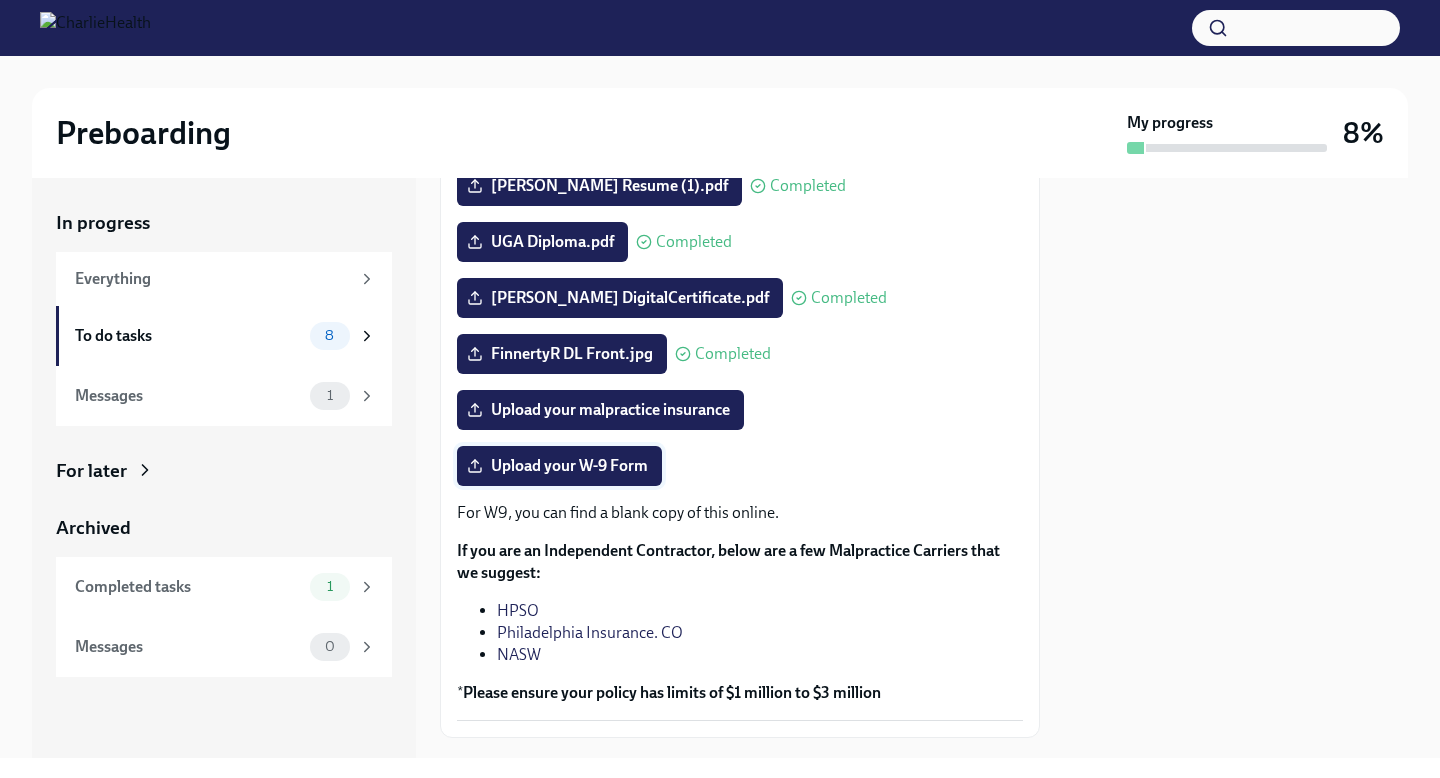 click on "Upload your W-9 Form" at bounding box center (559, 466) 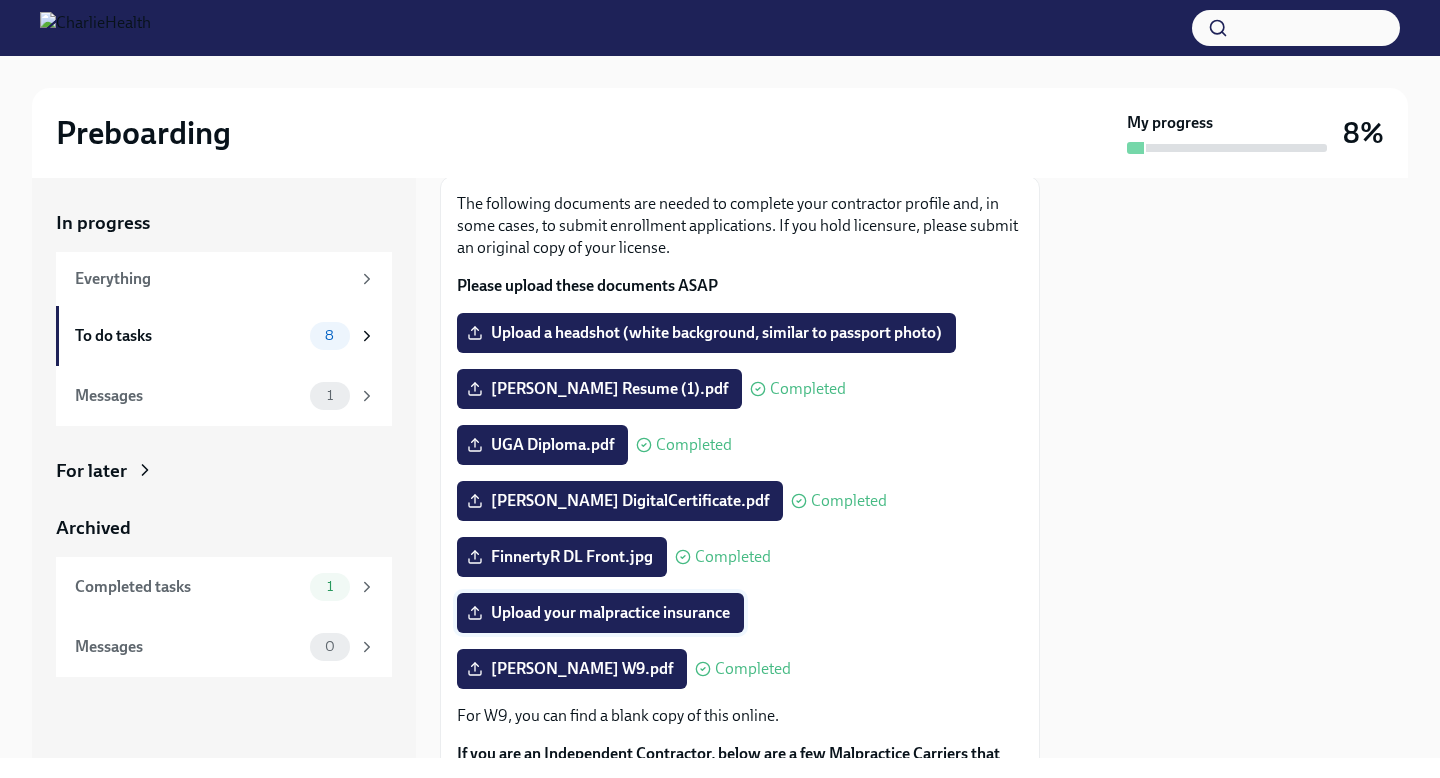 scroll, scrollTop: 121, scrollLeft: 0, axis: vertical 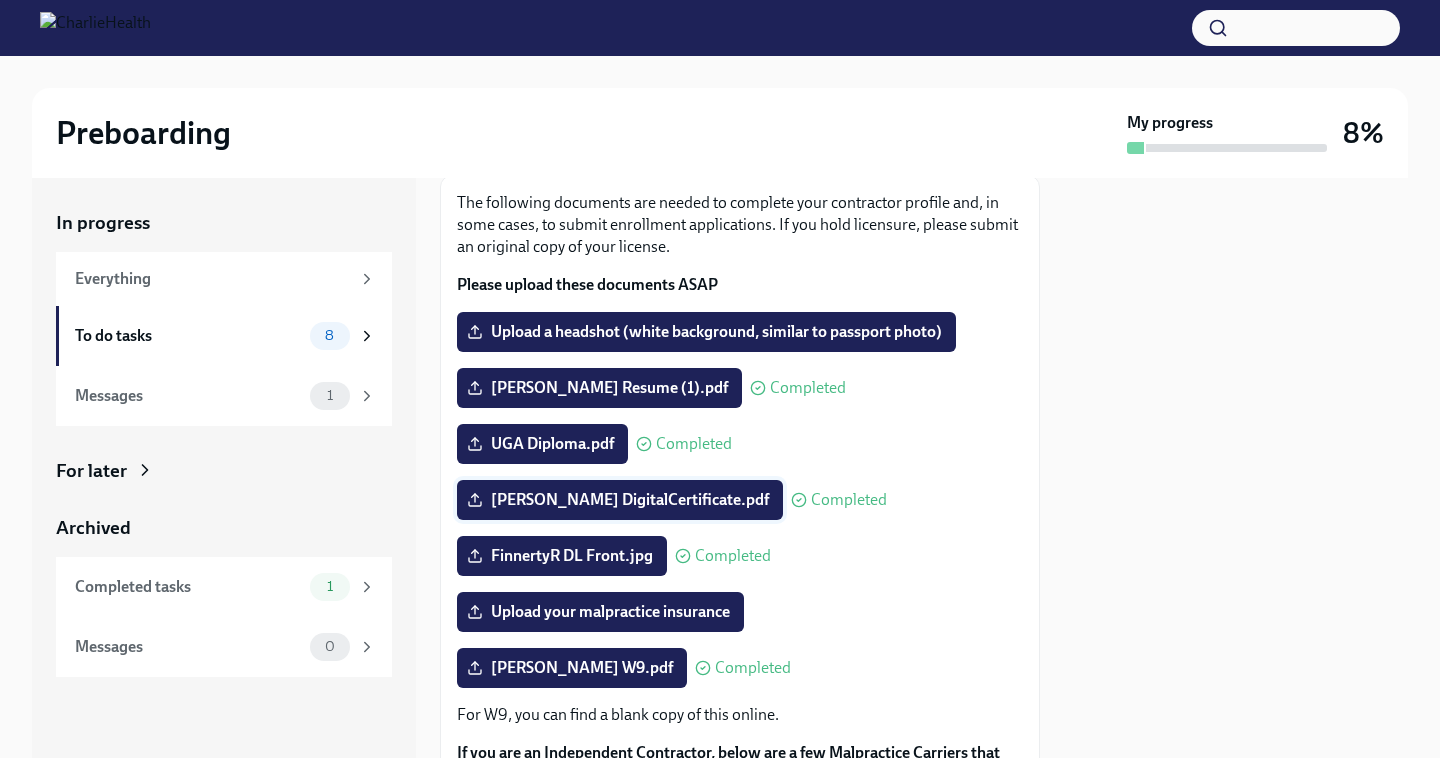 click on "[PERSON_NAME] DigitalCertificate.pdf" at bounding box center [620, 500] 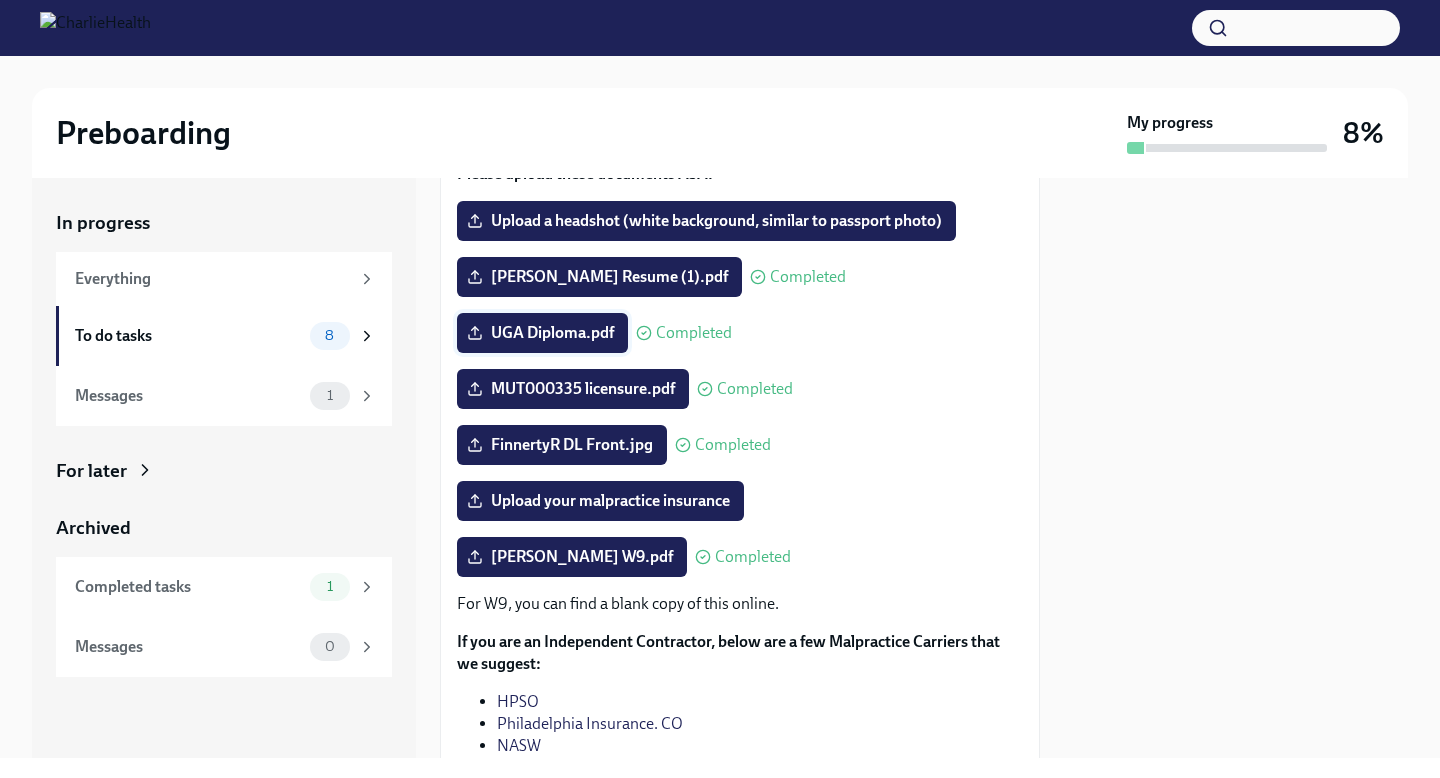 scroll, scrollTop: 203, scrollLeft: 0, axis: vertical 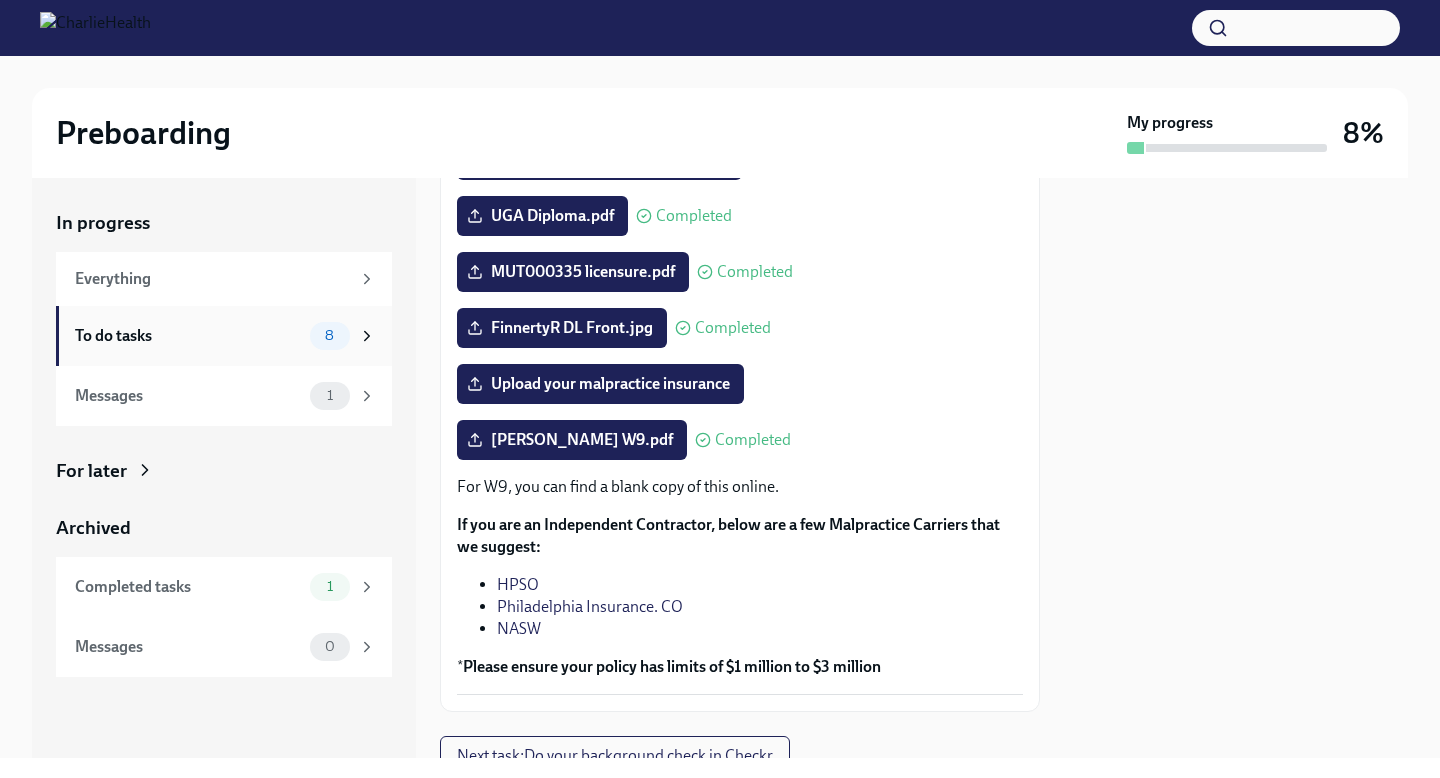 click on "To do tasks 8" at bounding box center [224, 336] 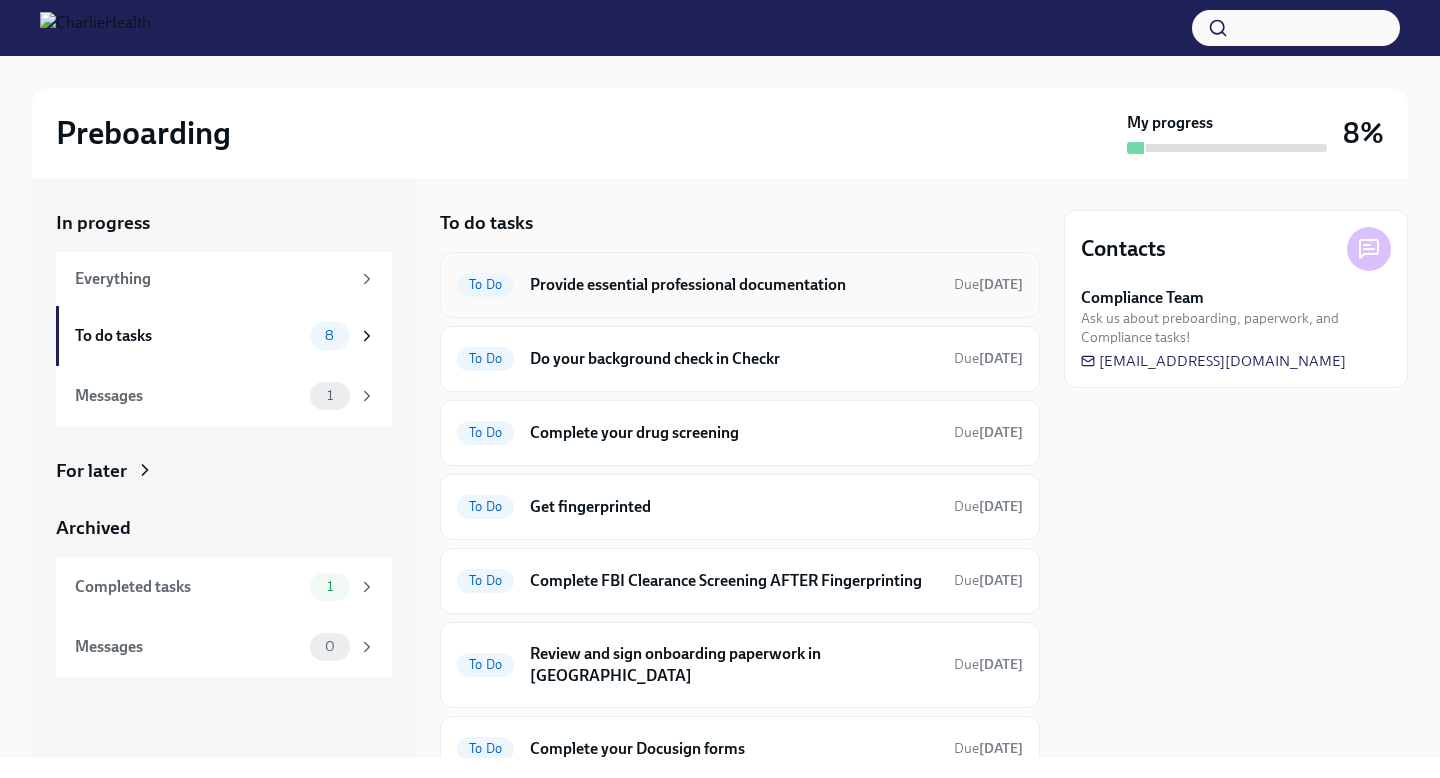 click on "To Do Provide essential professional documentation Due  [DATE]" at bounding box center (740, 285) 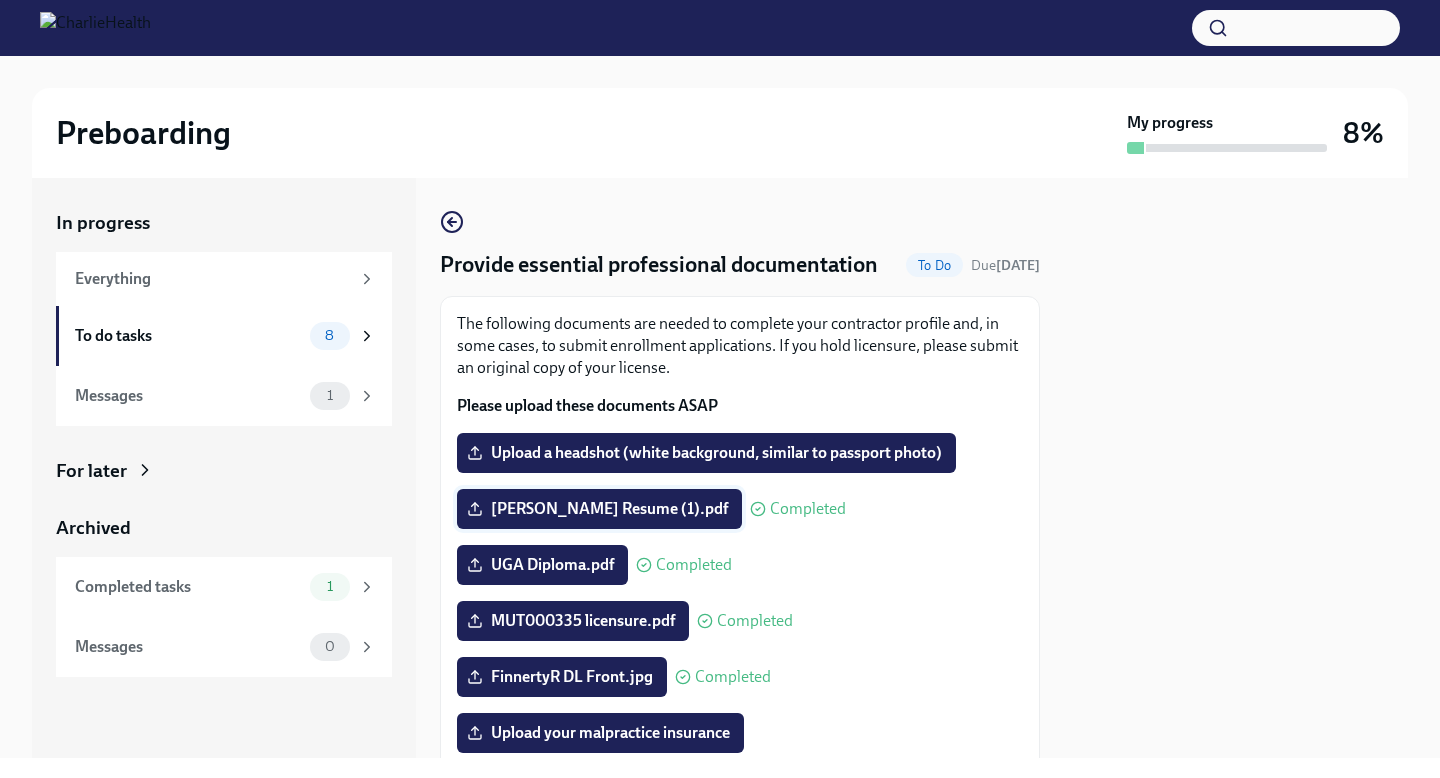 scroll, scrollTop: 431, scrollLeft: 0, axis: vertical 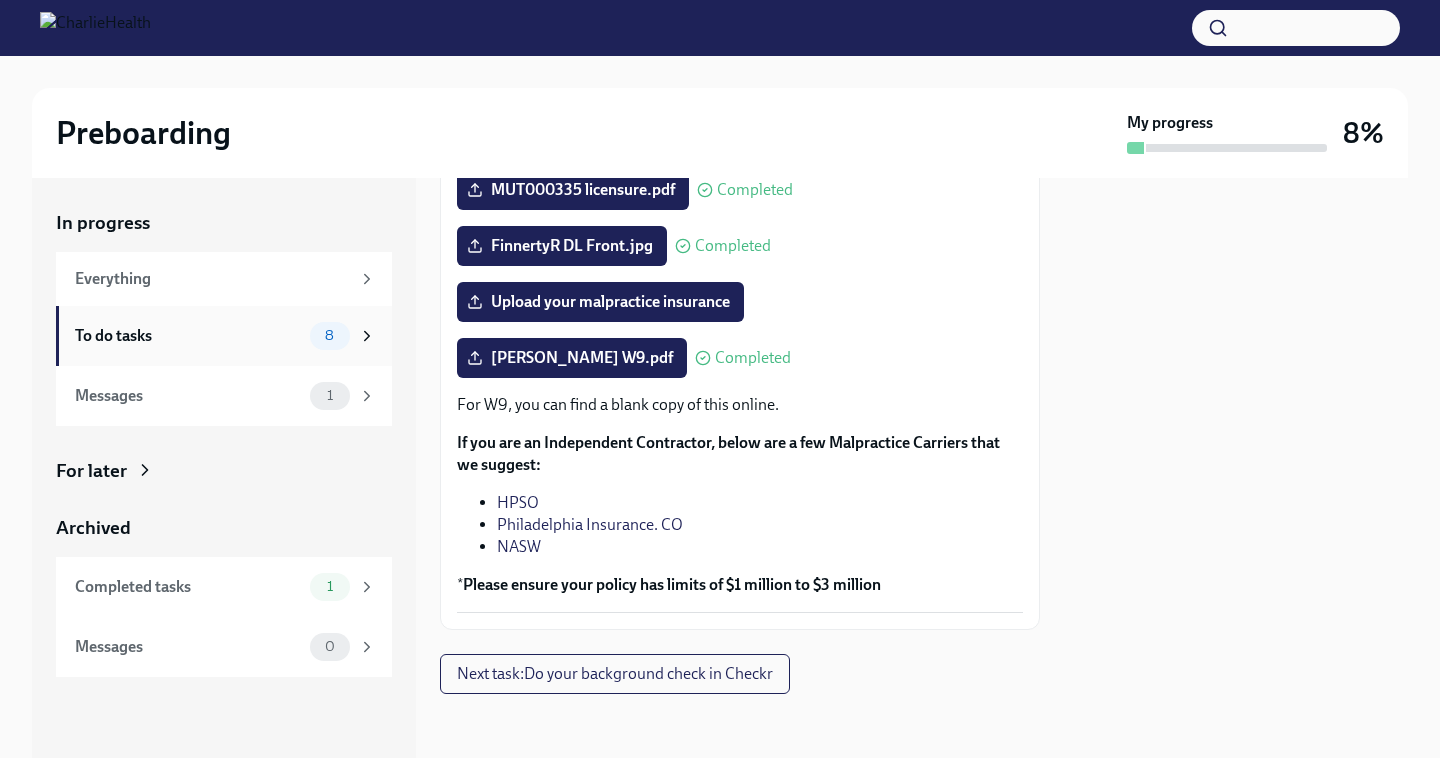 click on "To do tasks 8" at bounding box center (225, 336) 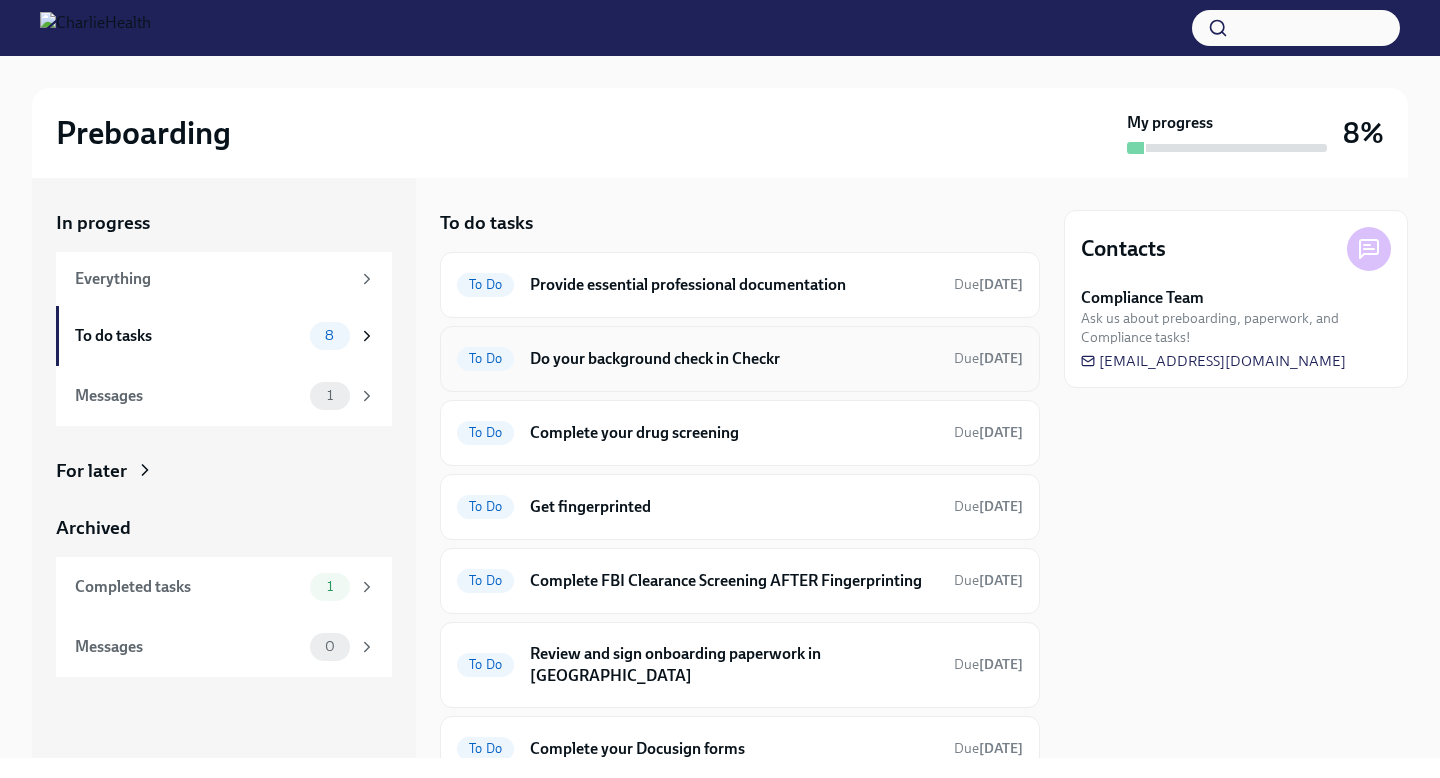 click on "Do your background check in Checkr" at bounding box center (734, 359) 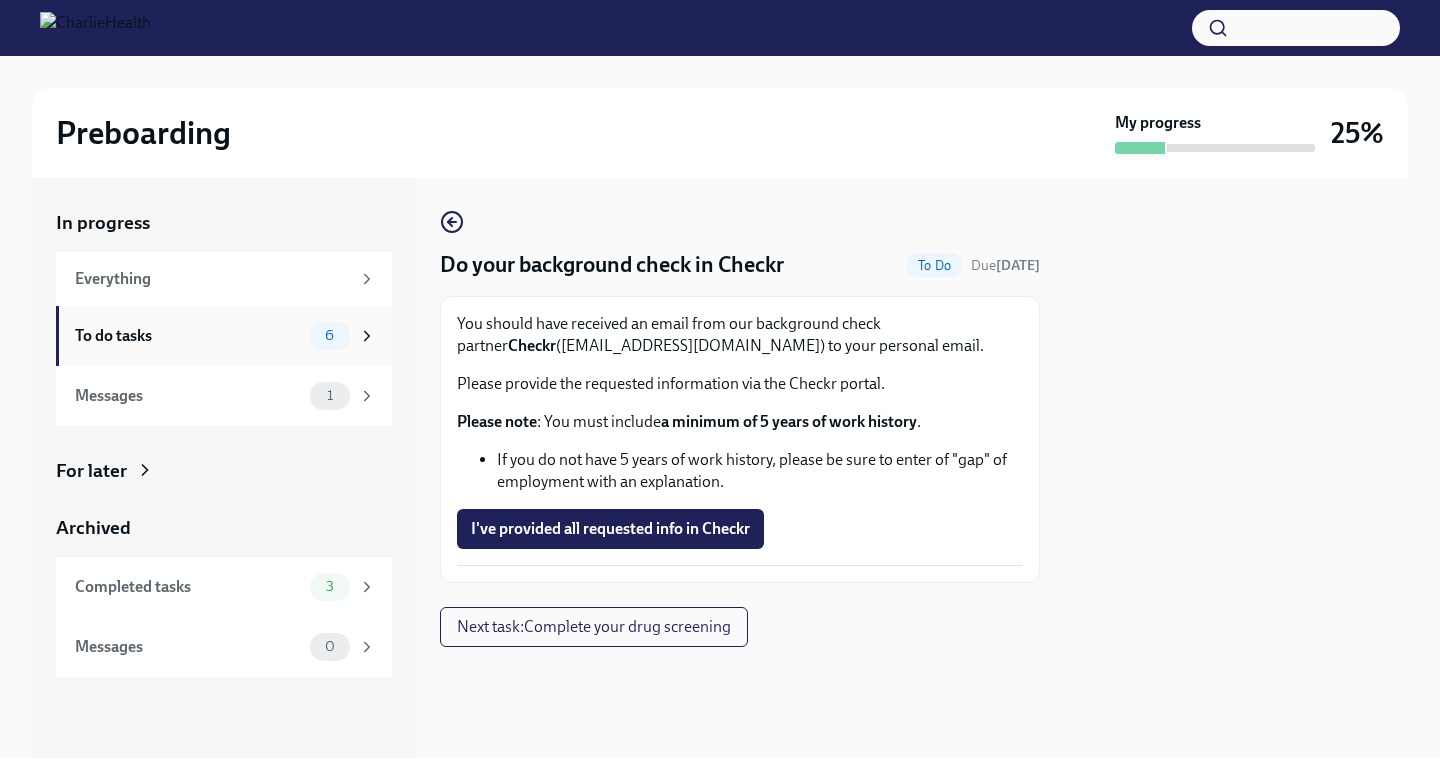 click on "To do tasks" at bounding box center (188, 336) 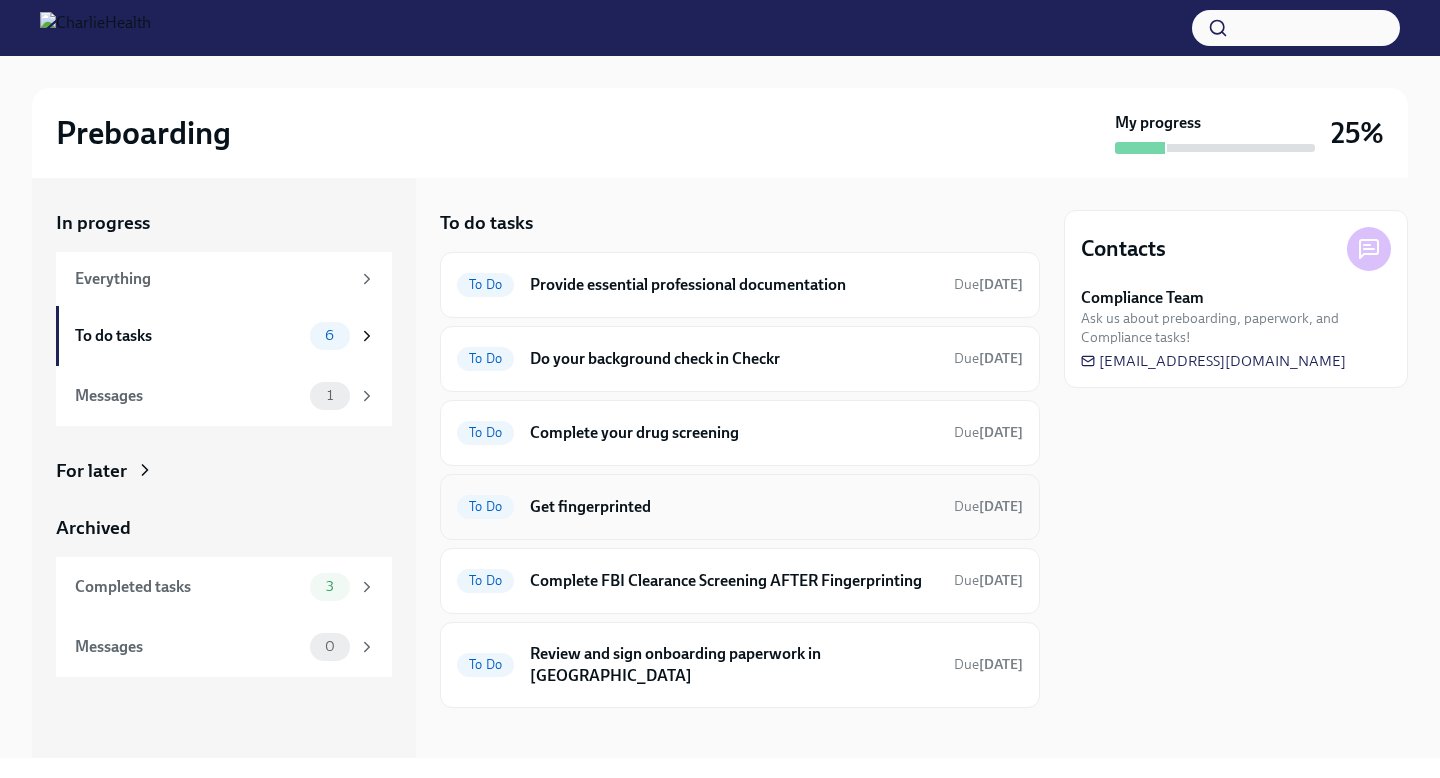 click on "Get fingerprinted" at bounding box center [734, 507] 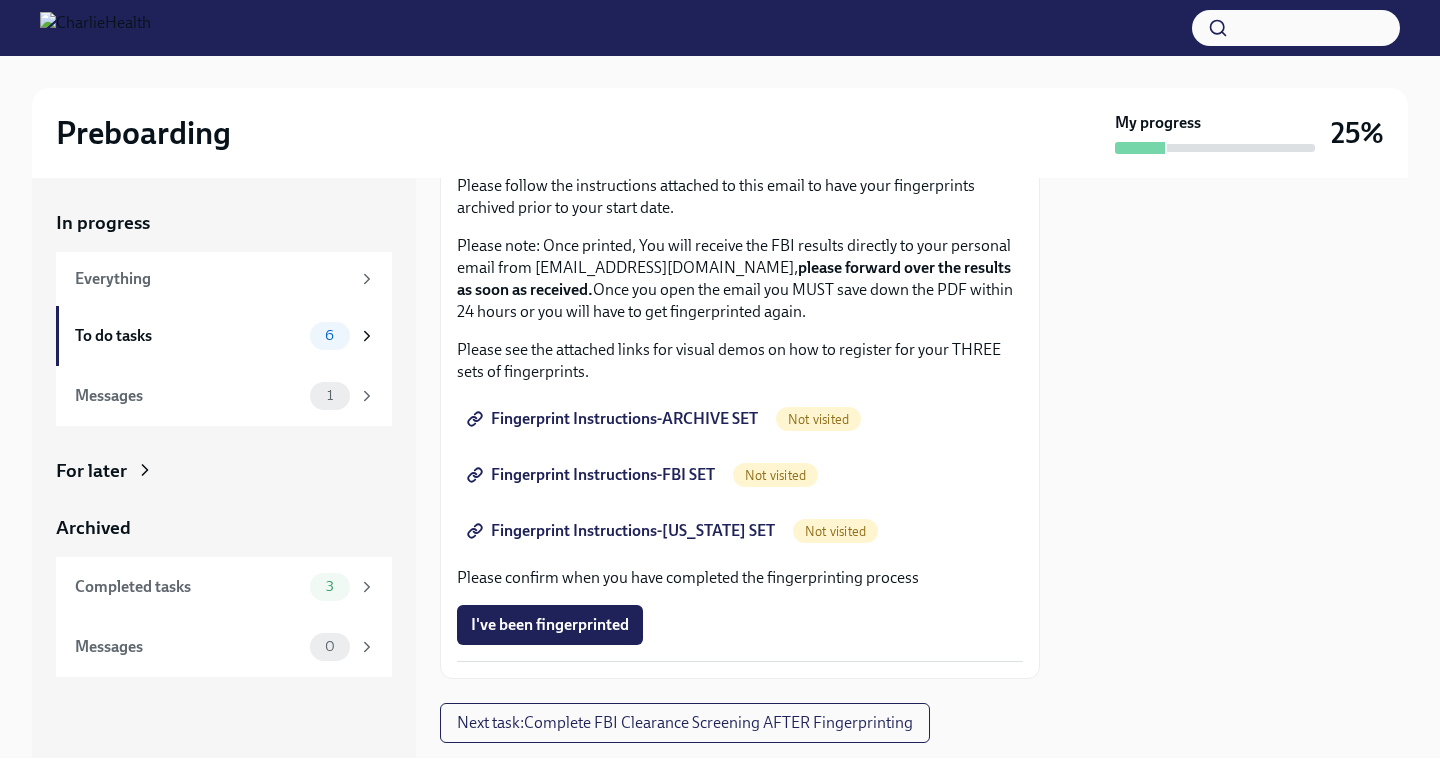 scroll, scrollTop: 229, scrollLeft: 0, axis: vertical 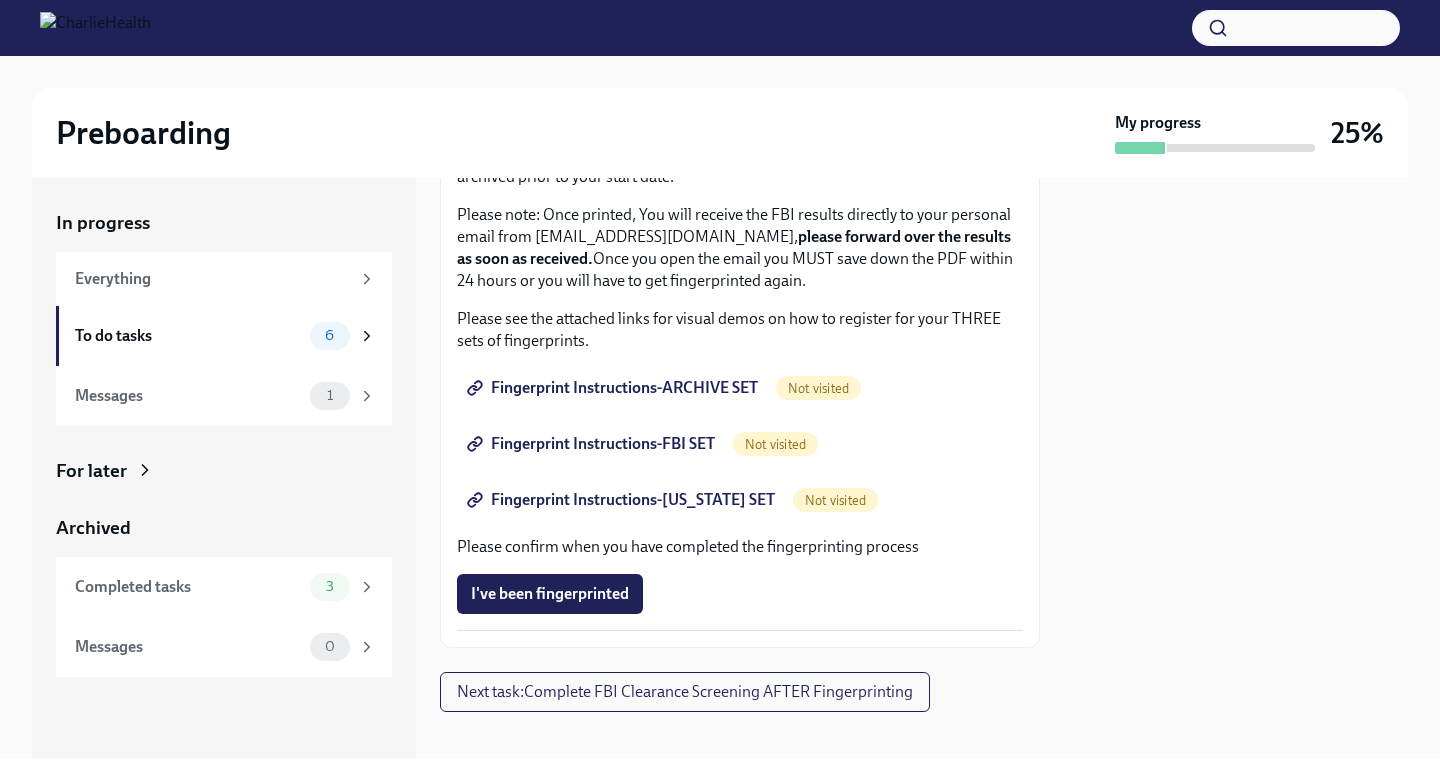 click on "Fingerprint Instructions-ARCHIVE SET" at bounding box center [614, 388] 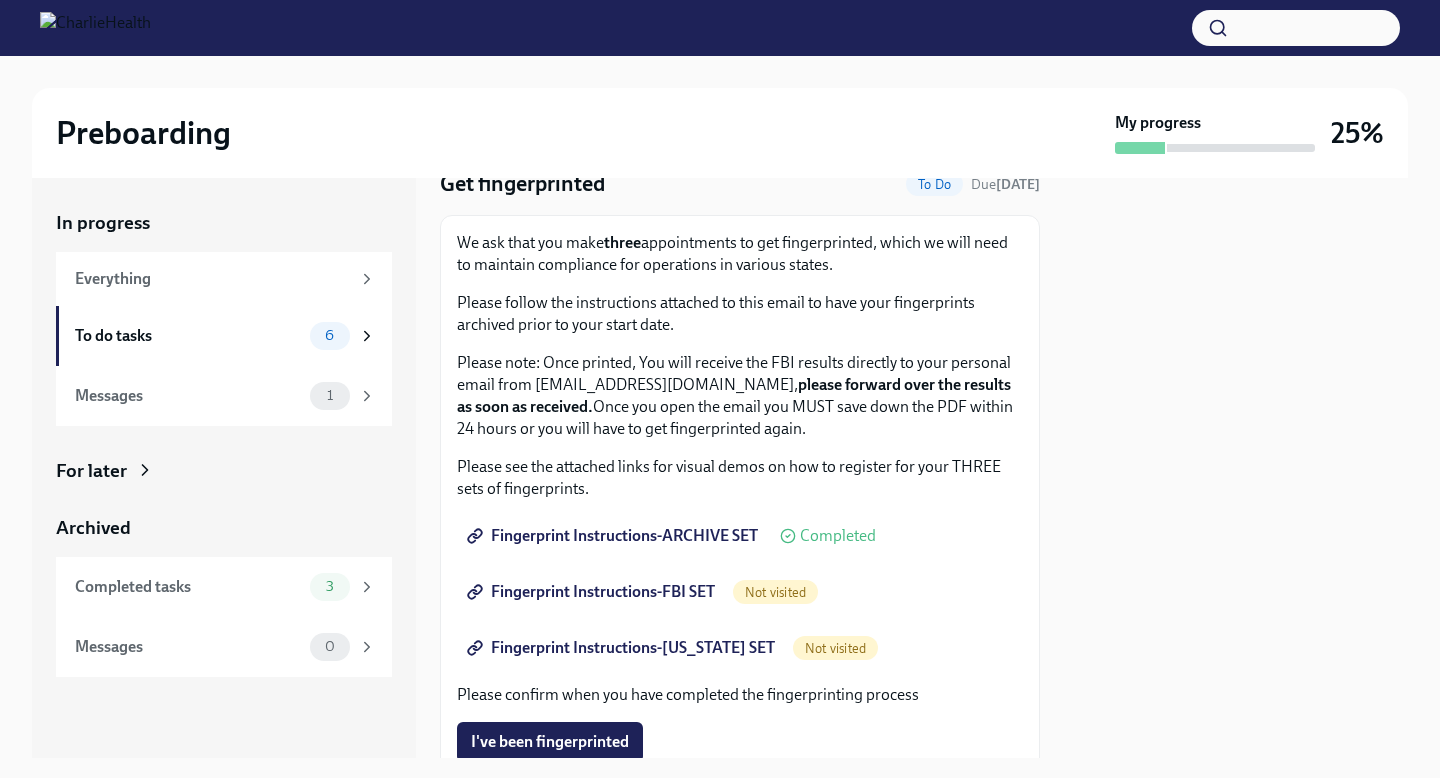 scroll, scrollTop: 0, scrollLeft: 0, axis: both 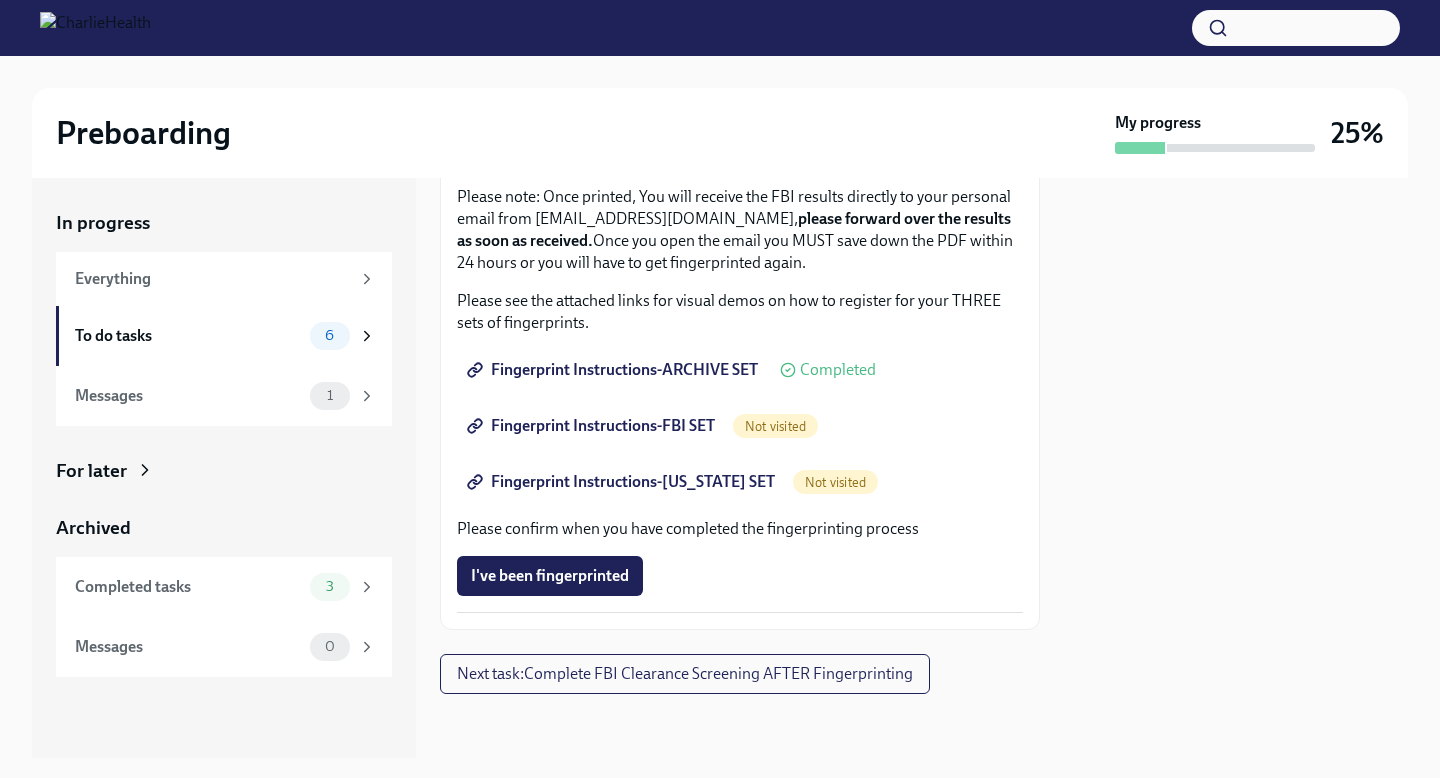 click on "Fingerprint Instructions-FBI SET" at bounding box center [593, 426] 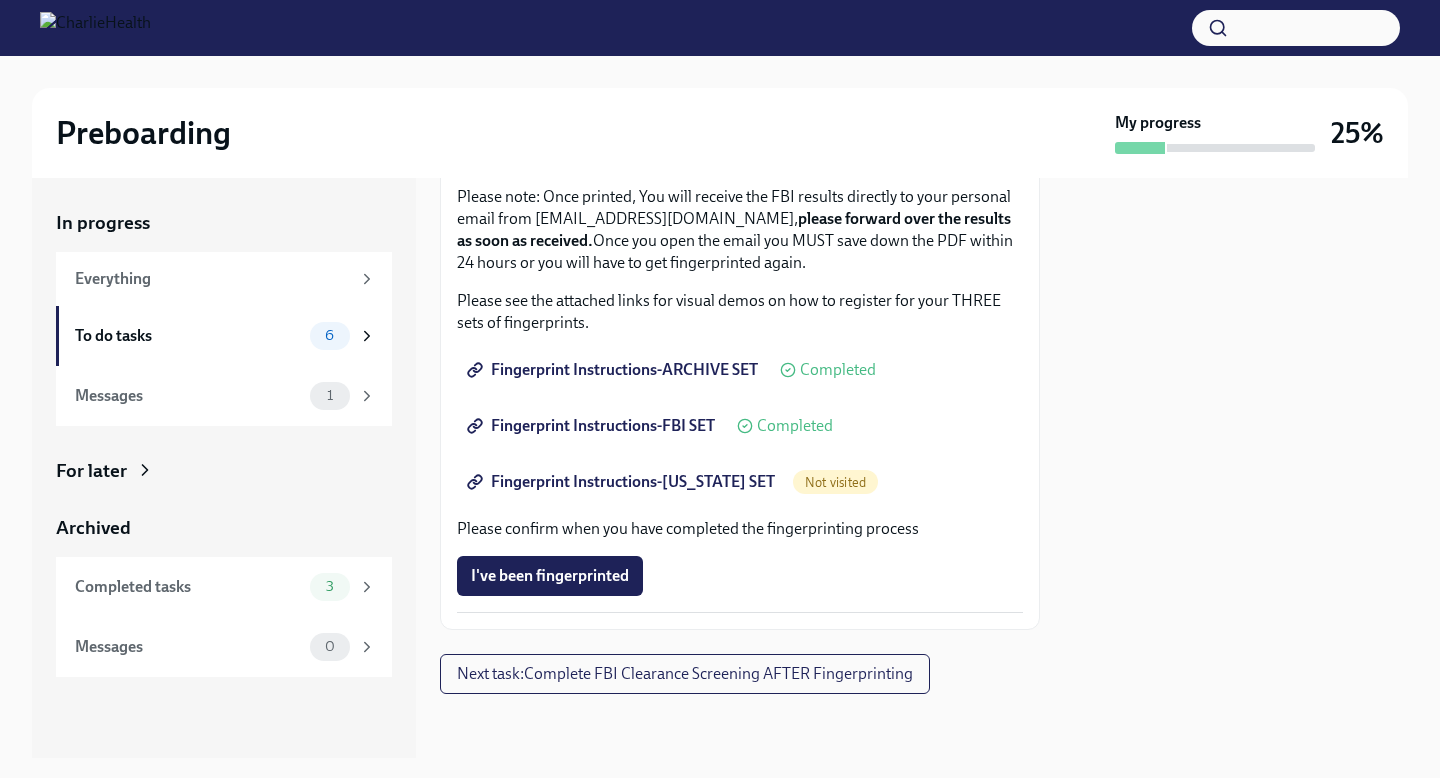 click on "Fingerprint Instructions-[US_STATE] SET" at bounding box center (623, 482) 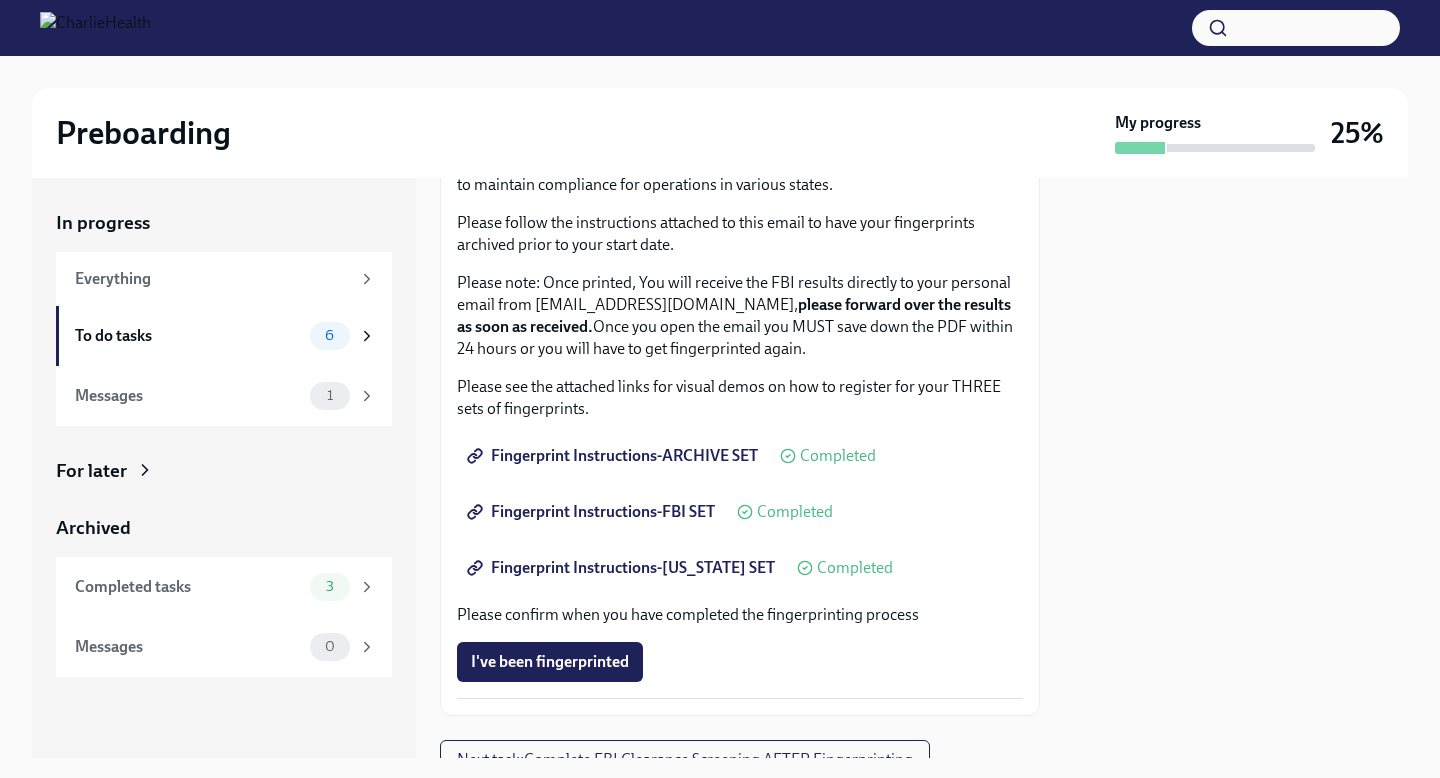 scroll, scrollTop: 247, scrollLeft: 0, axis: vertical 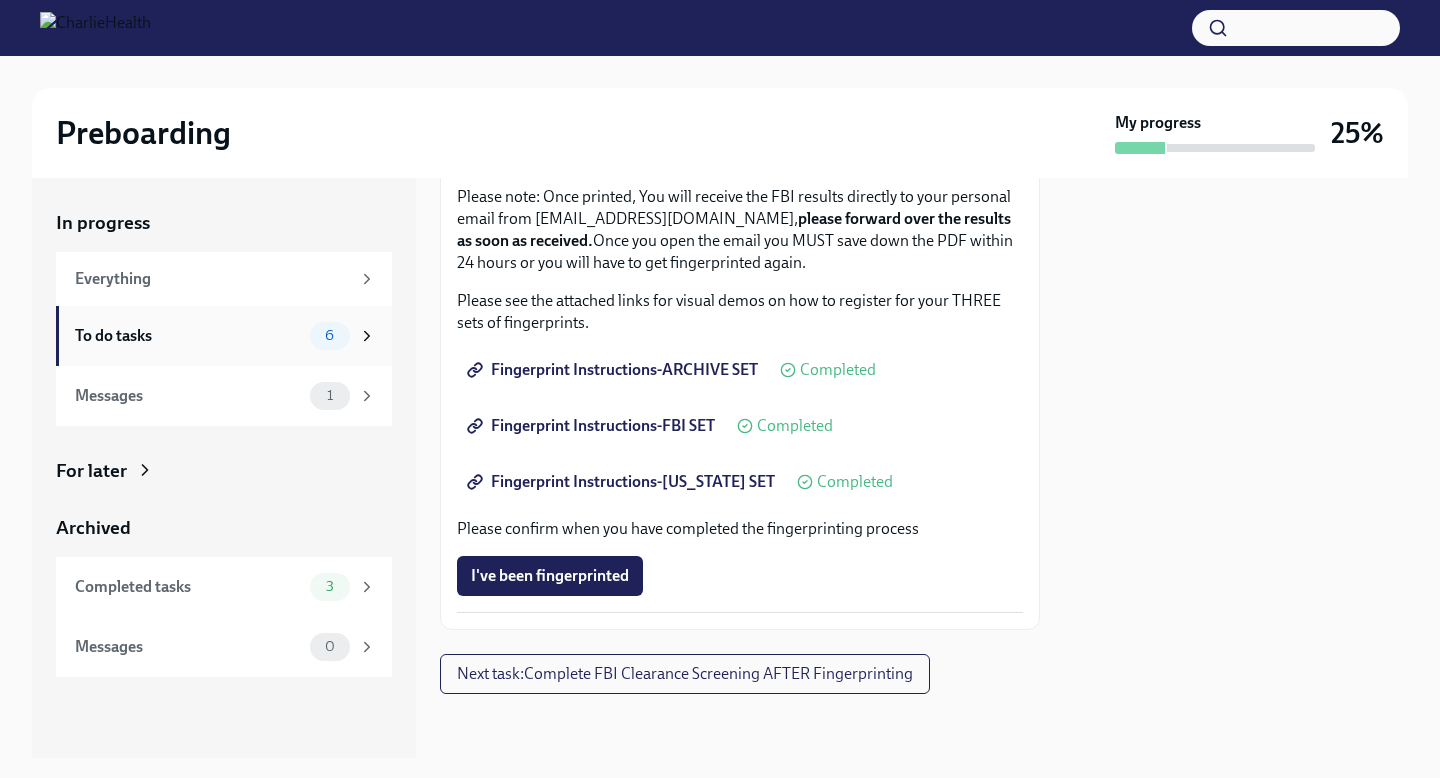 click on "To do tasks" at bounding box center (188, 336) 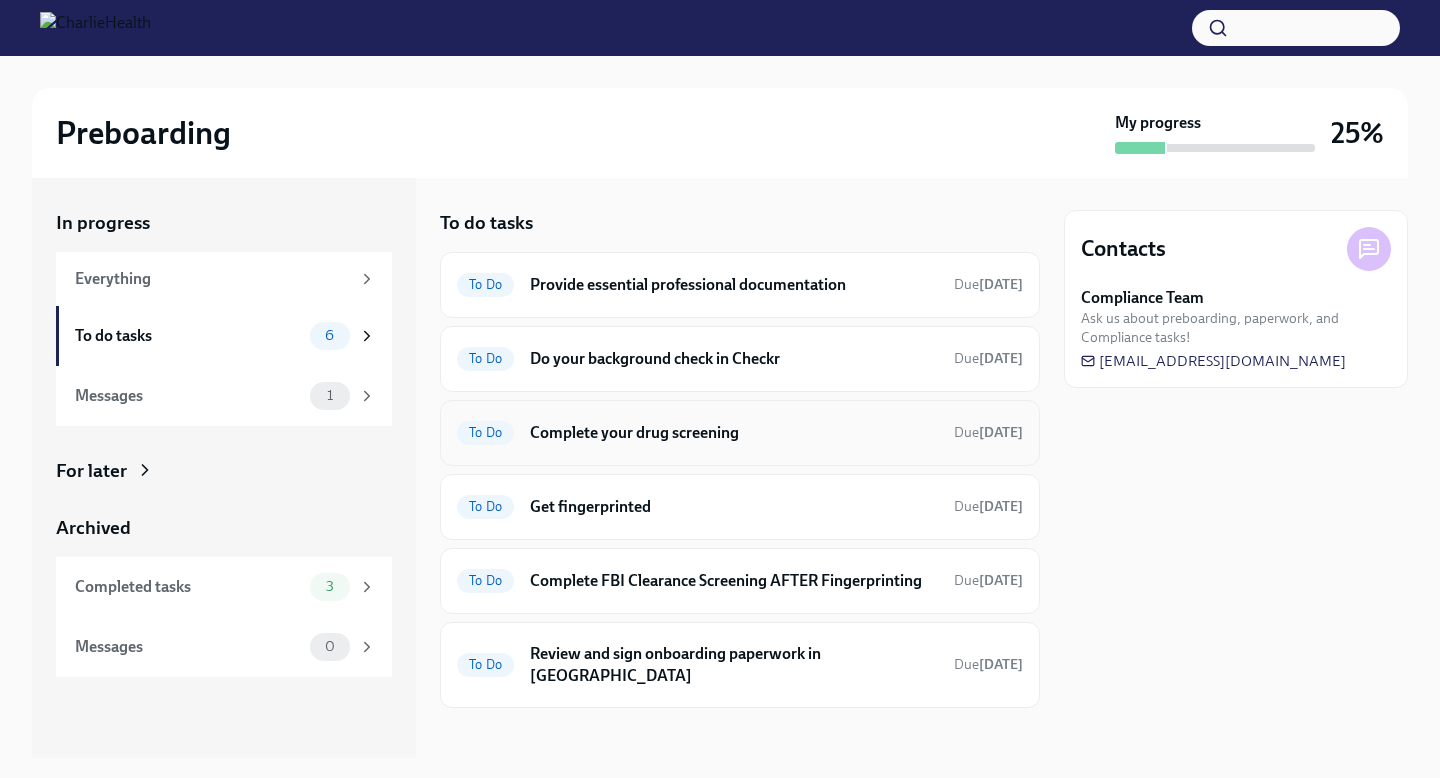 click on "Complete your drug screening" at bounding box center [734, 433] 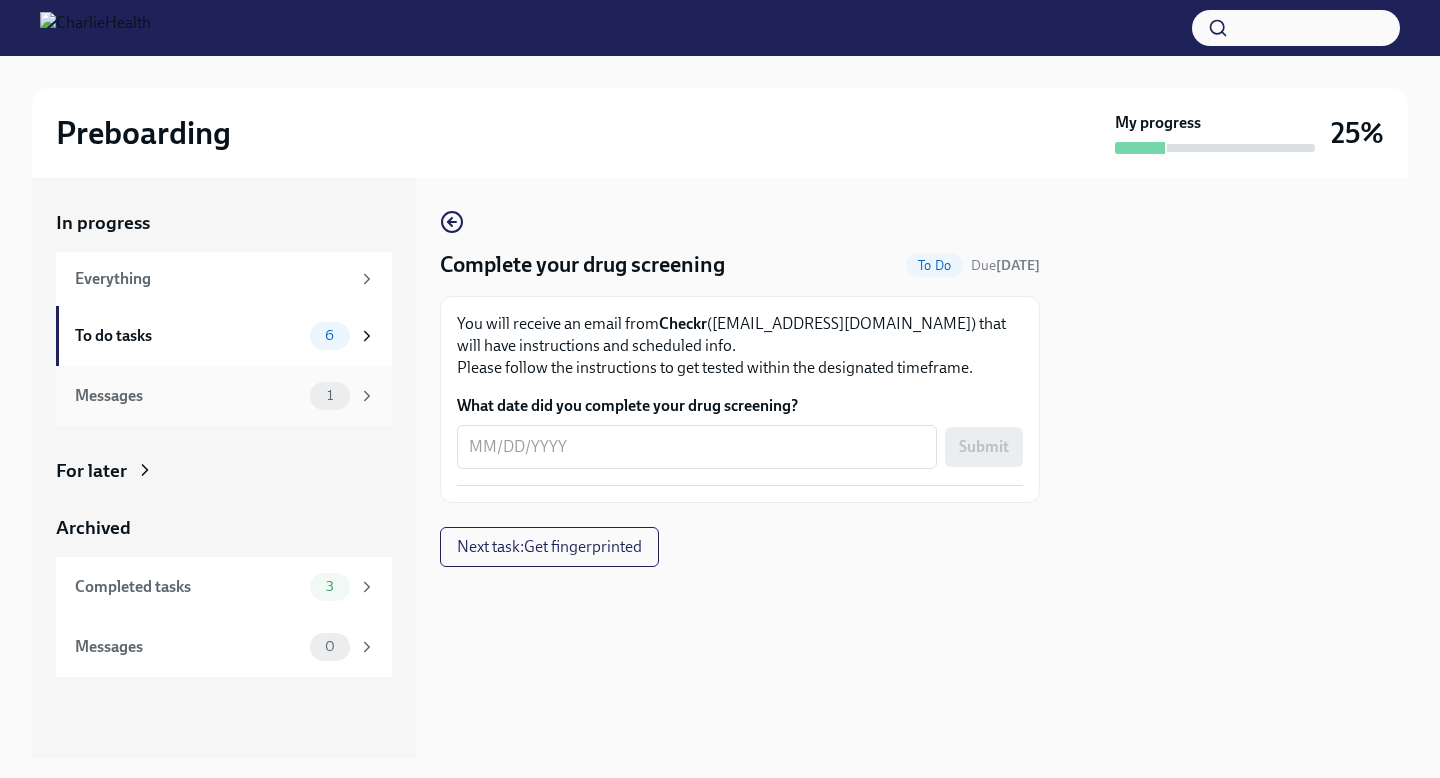 click on "1" at bounding box center (330, 396) 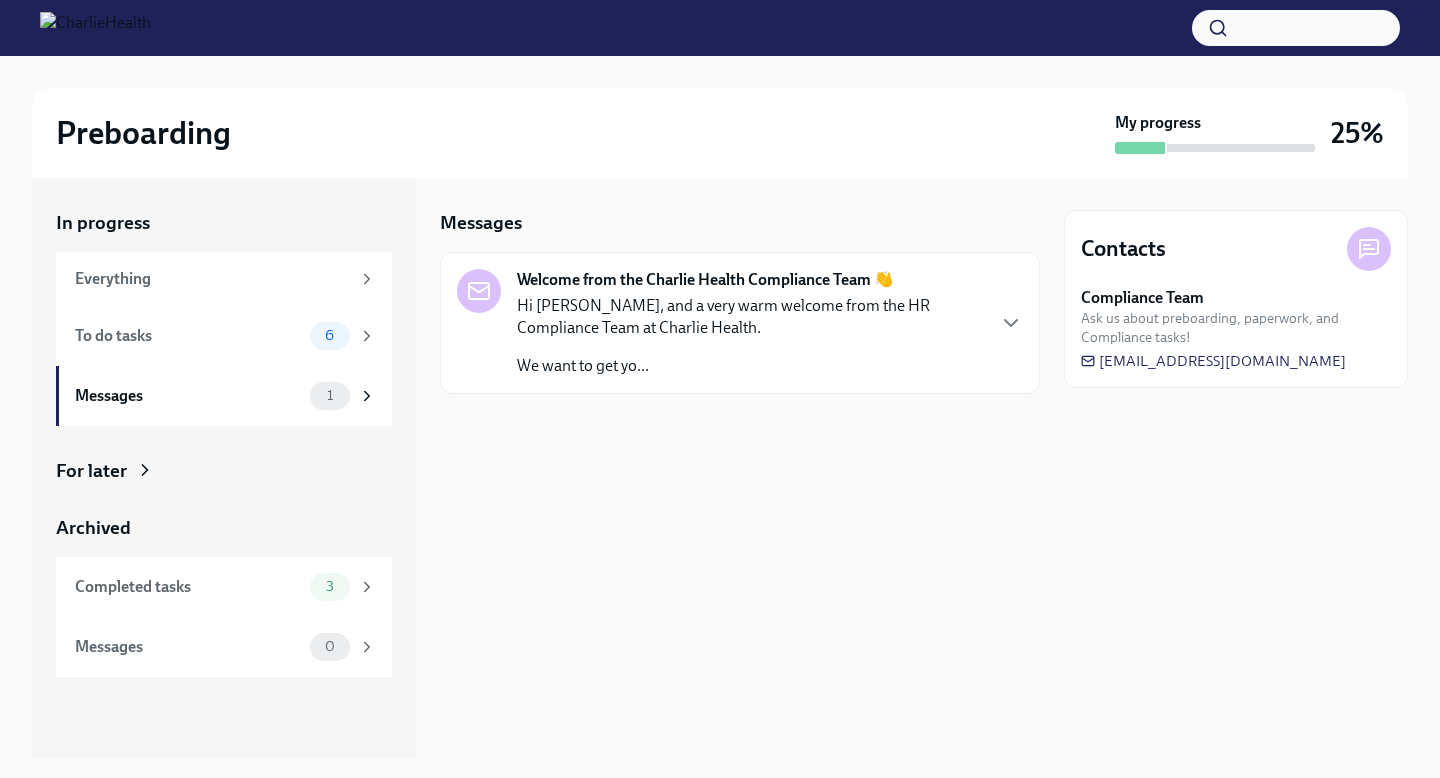 click on "Hi [PERSON_NAME], and a very warm welcome from the HR Compliance Team at Charlie Health." at bounding box center [750, 317] 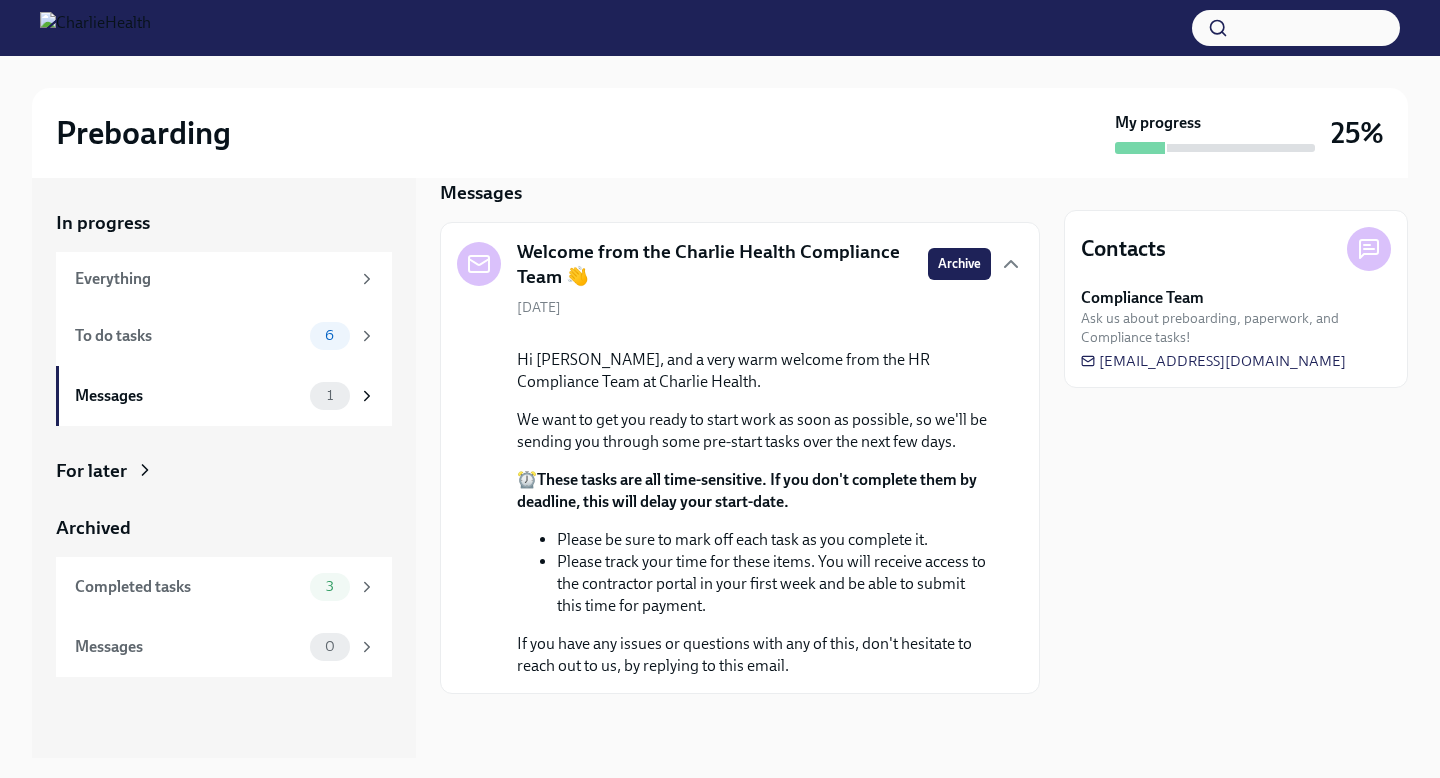 scroll, scrollTop: 0, scrollLeft: 0, axis: both 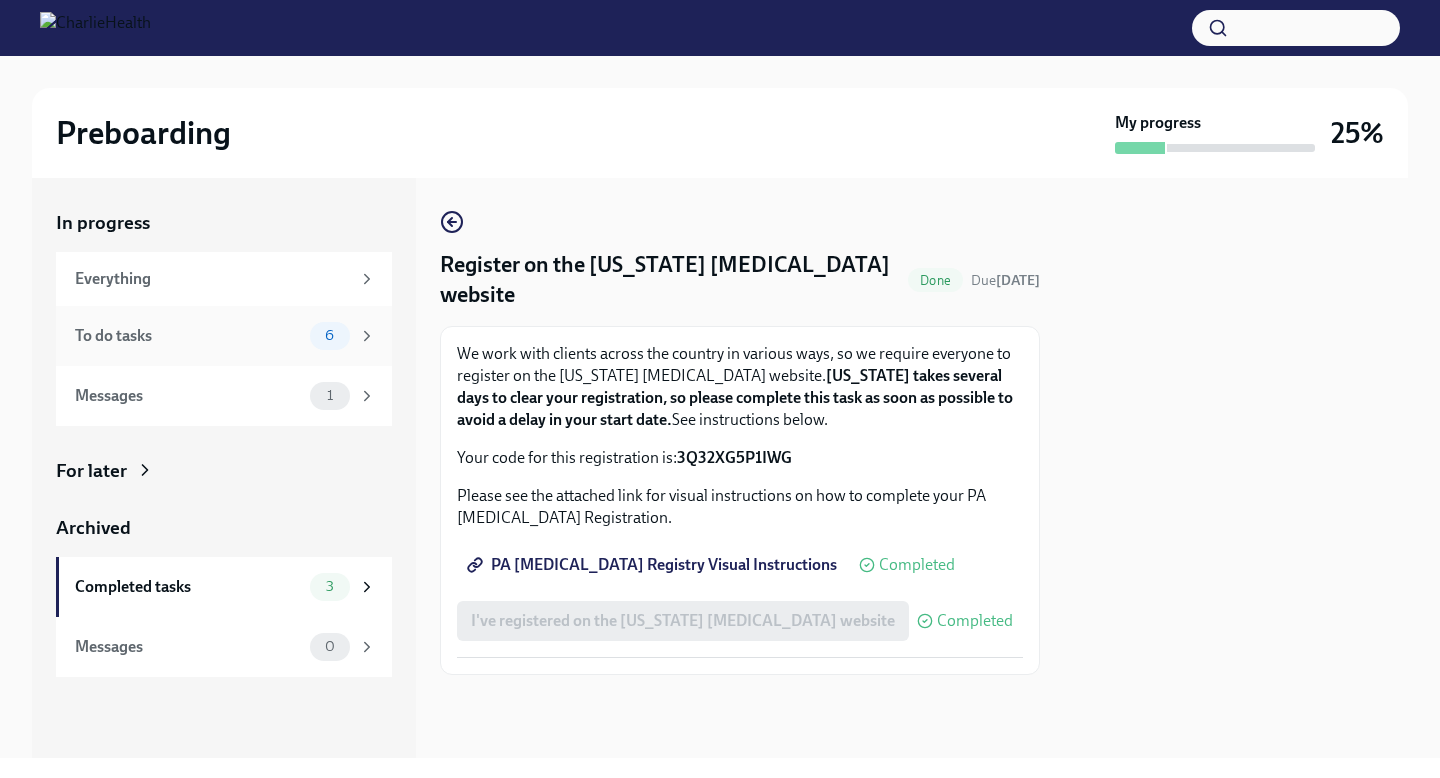 click on "6" at bounding box center [329, 335] 